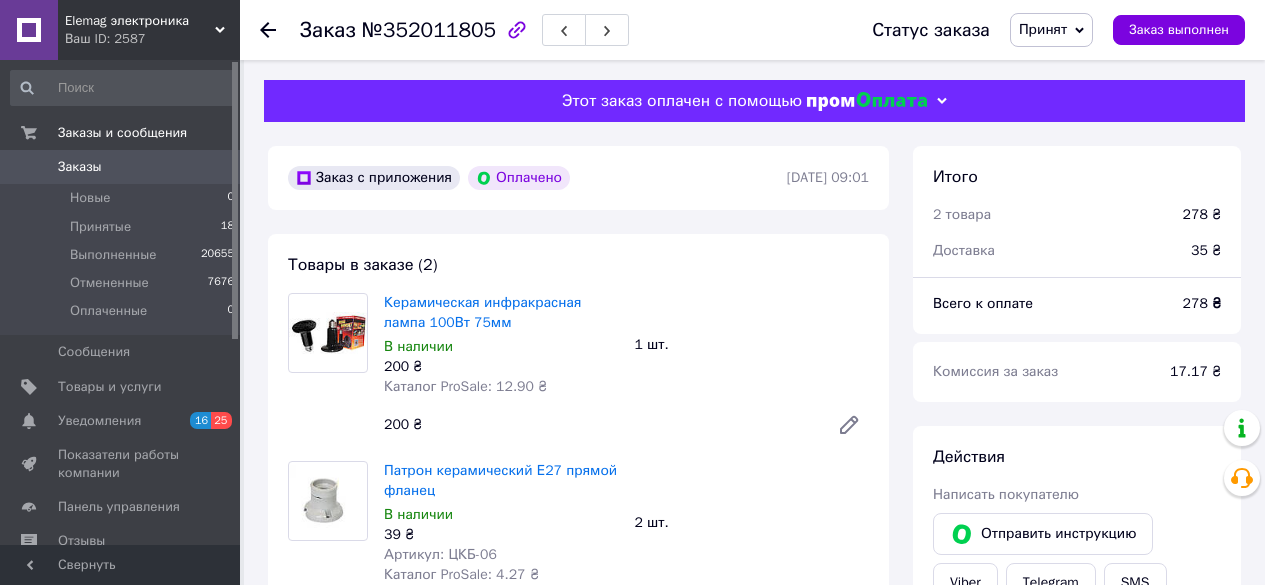click on "Заказы" at bounding box center [80, 167] 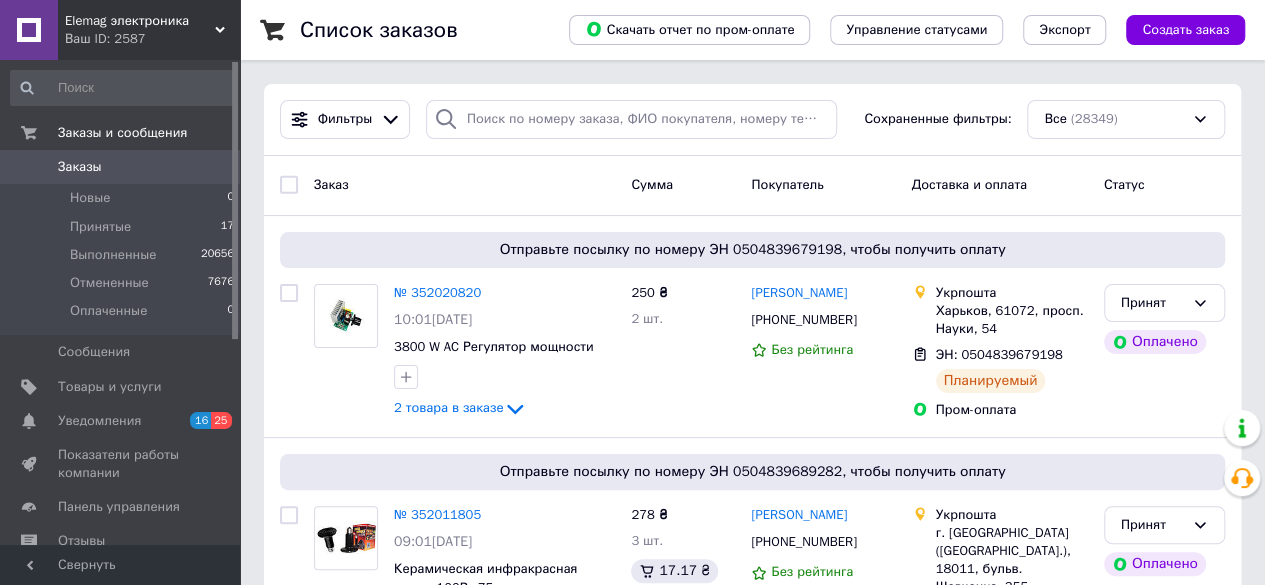 click on "Заказы" at bounding box center (80, 167) 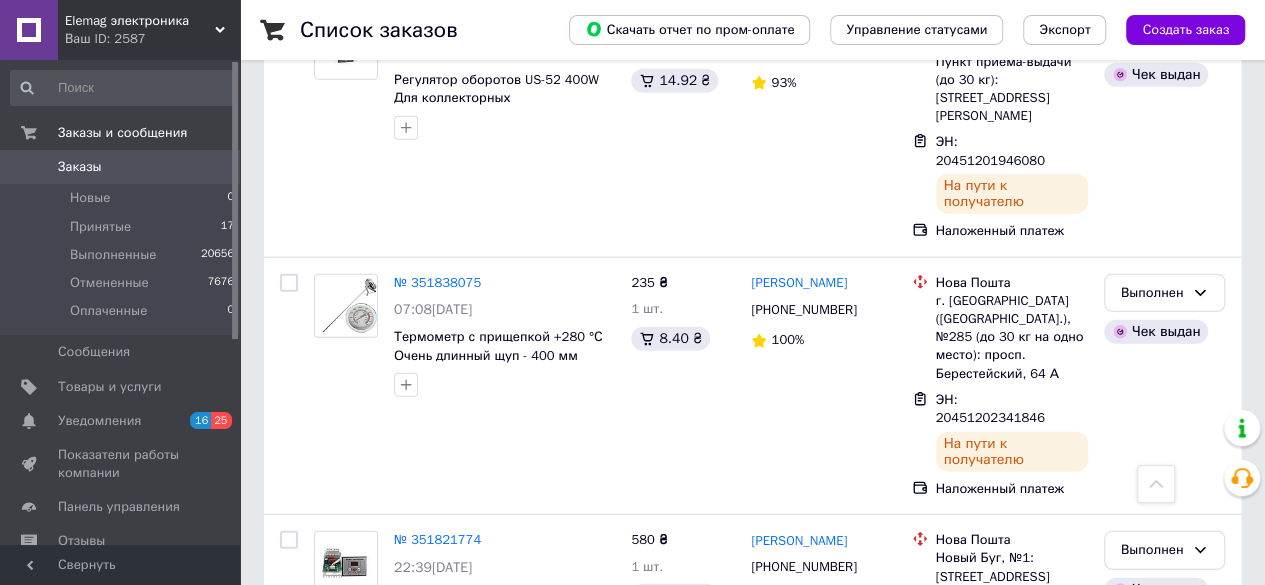 scroll, scrollTop: 2800, scrollLeft: 0, axis: vertical 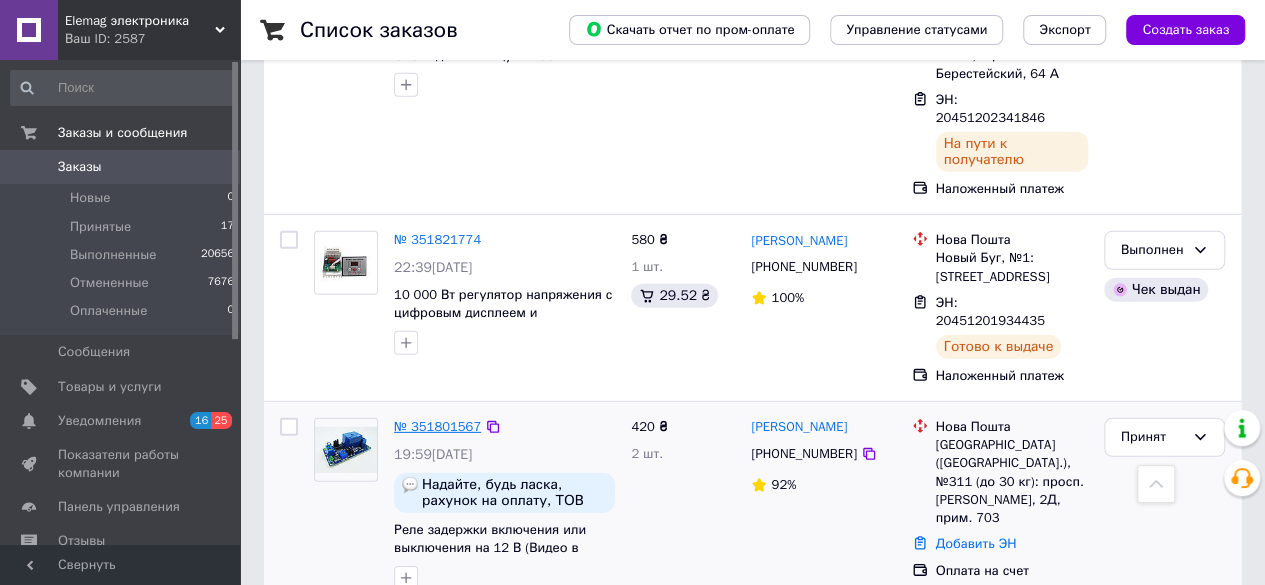 click on "№ 351801567" at bounding box center [437, 426] 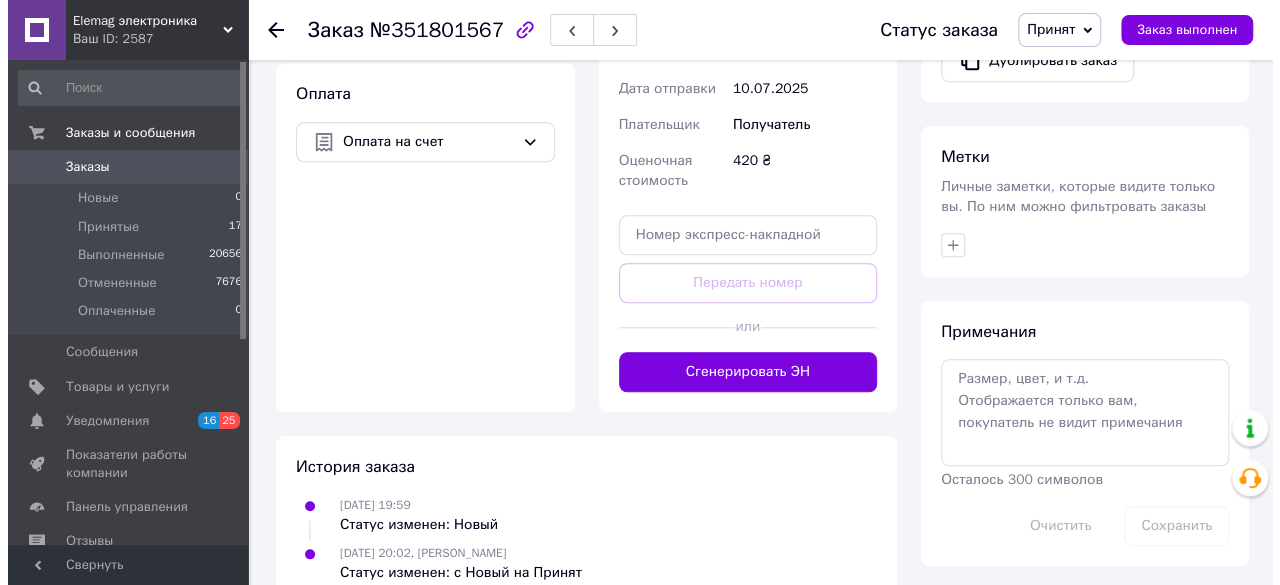 scroll, scrollTop: 255, scrollLeft: 0, axis: vertical 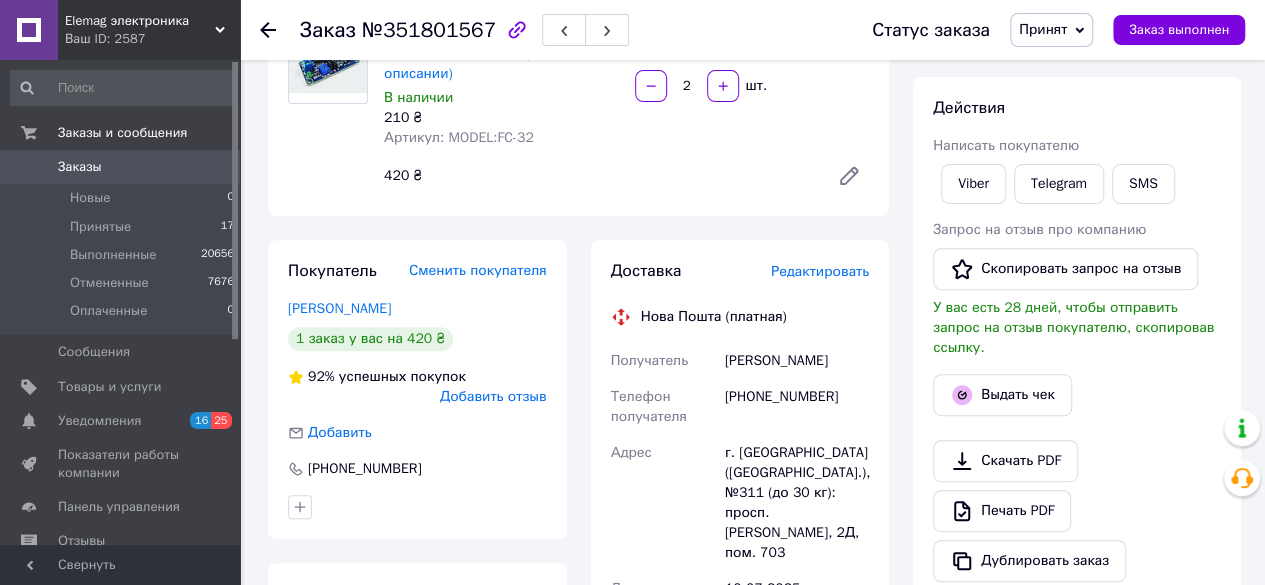 click on "Добавить отзыв" at bounding box center (493, 396) 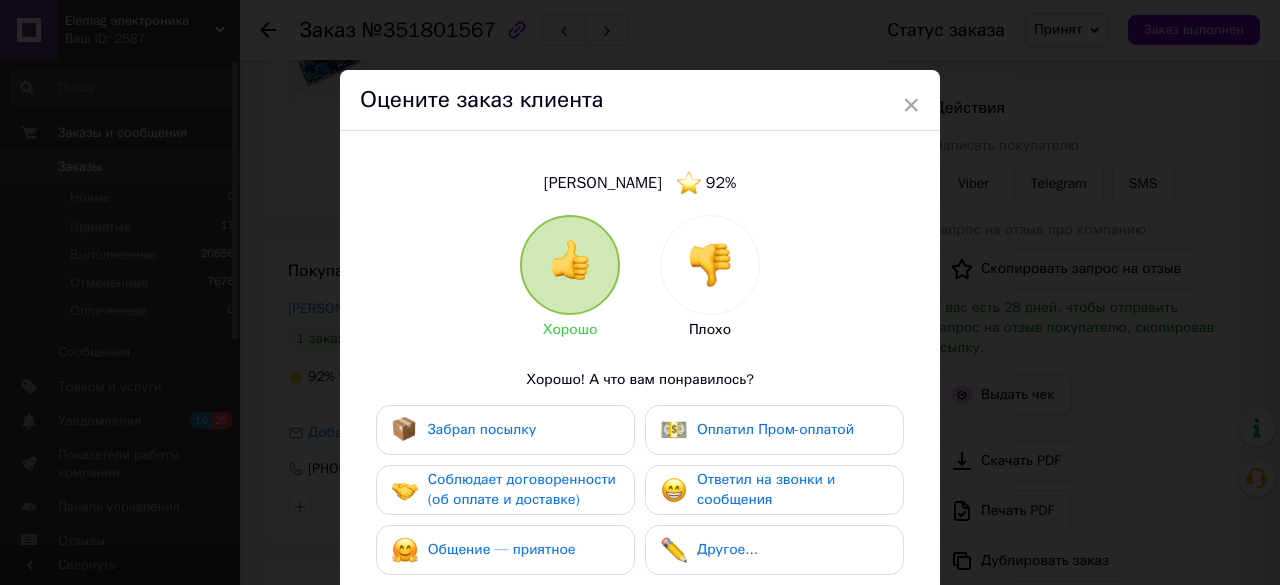 click on "Общение — приятное" at bounding box center (505, 550) 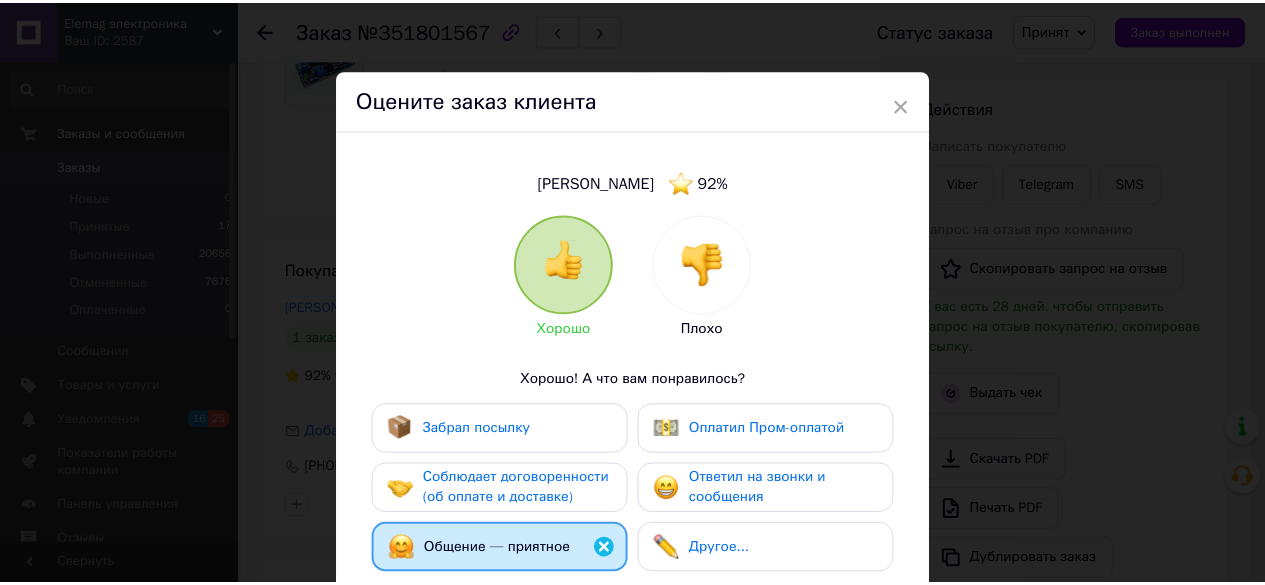 scroll, scrollTop: 394, scrollLeft: 0, axis: vertical 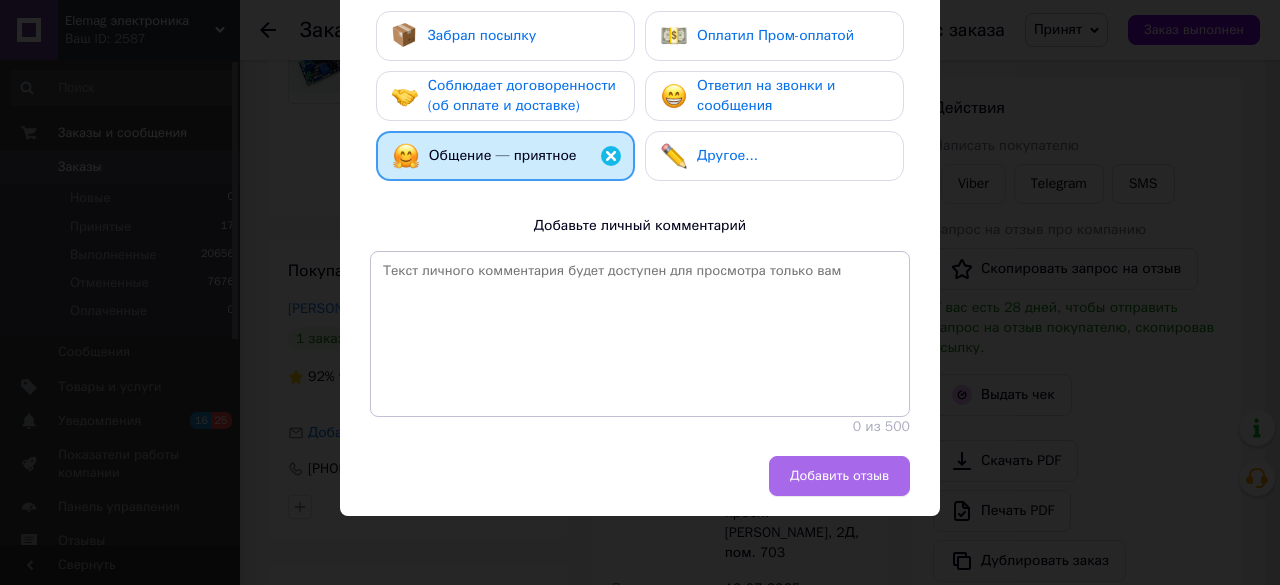 click on "Добавить отзыв" at bounding box center [839, 476] 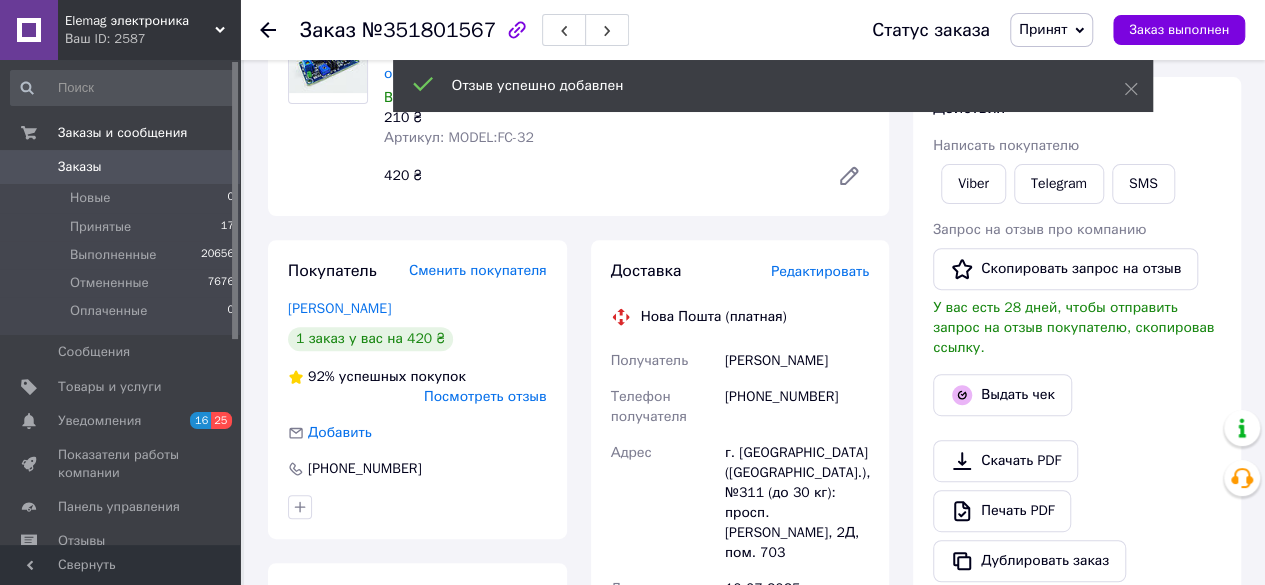 click on "Доставка Редактировать Нова Пошта (платная) Получатель [PERSON_NAME] Телефон получателя [PHONE_NUMBER] Адрес г. [GEOGRAPHIC_DATA] ([GEOGRAPHIC_DATA].), №311 (до 30 кг): просп. [PERSON_NAME], 2Д, пом. 703 Дата отправки [DATE] Плательщик Получатель Оценочная стоимость 420 ₴ Передать номер или Сгенерировать ЭН" at bounding box center (740, 576) 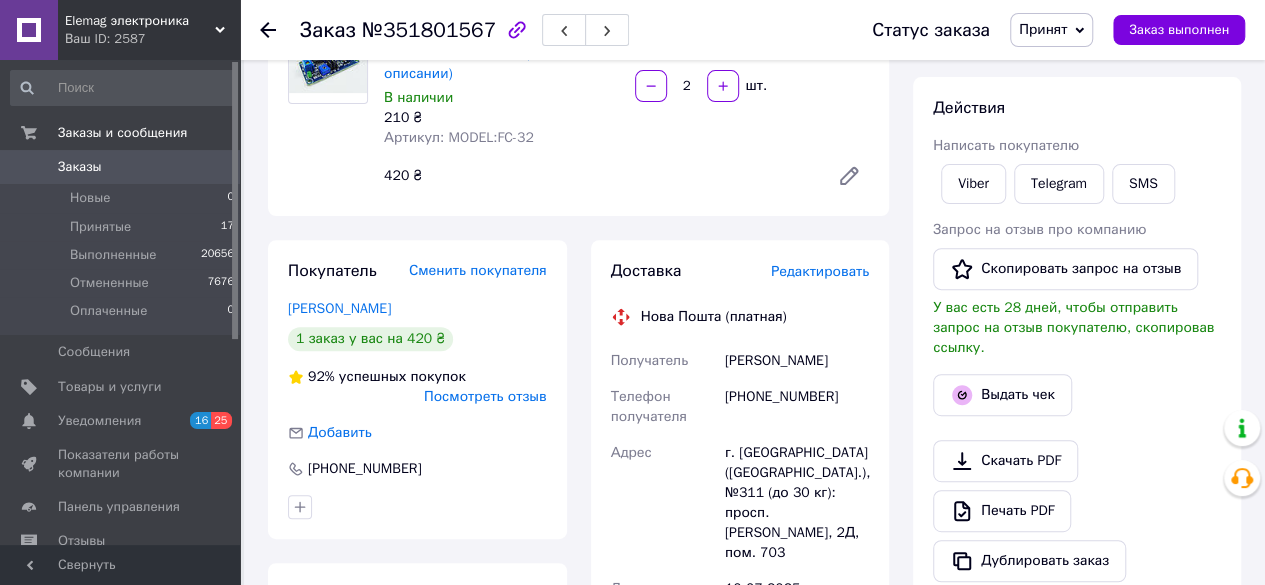 click on "Редактировать" at bounding box center [820, 271] 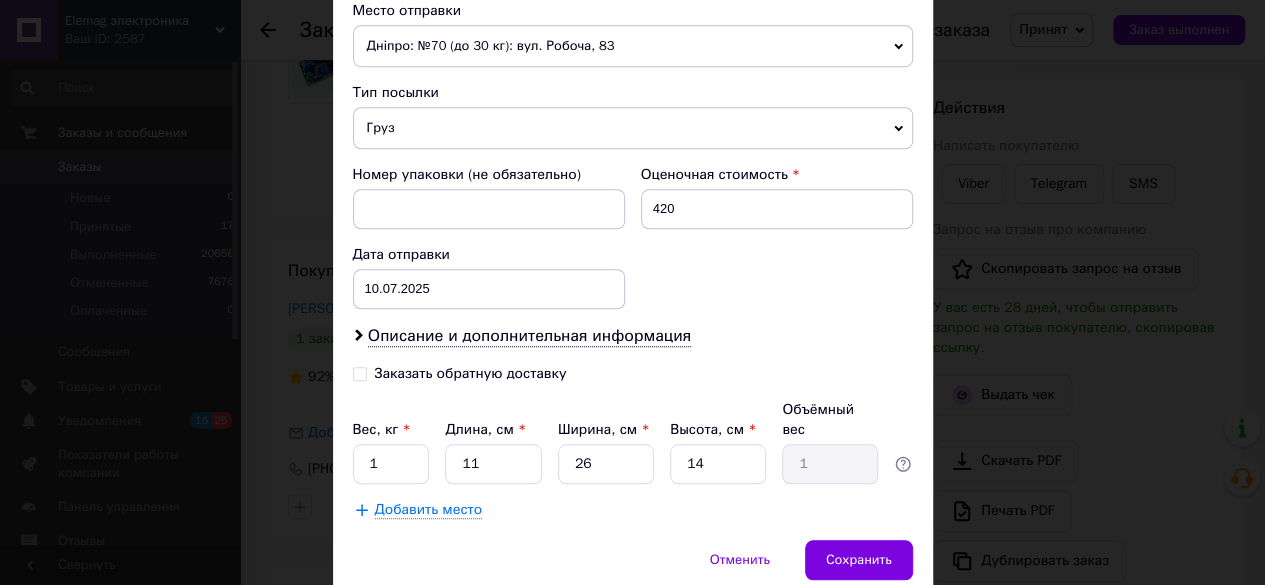 scroll, scrollTop: 770, scrollLeft: 0, axis: vertical 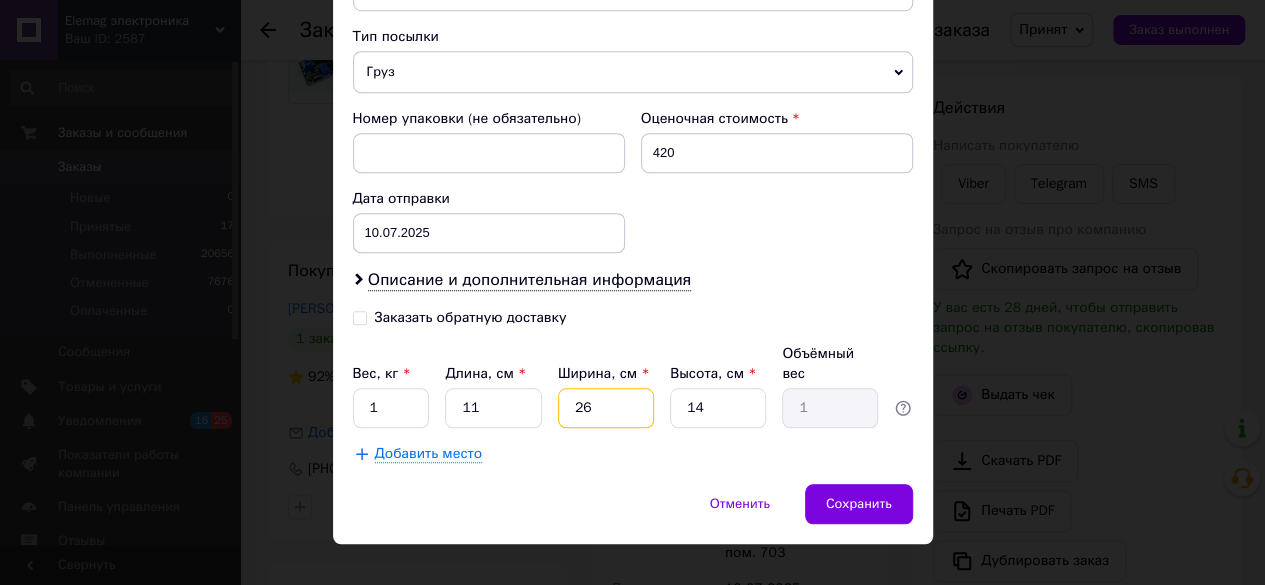 click on "26" at bounding box center [606, 408] 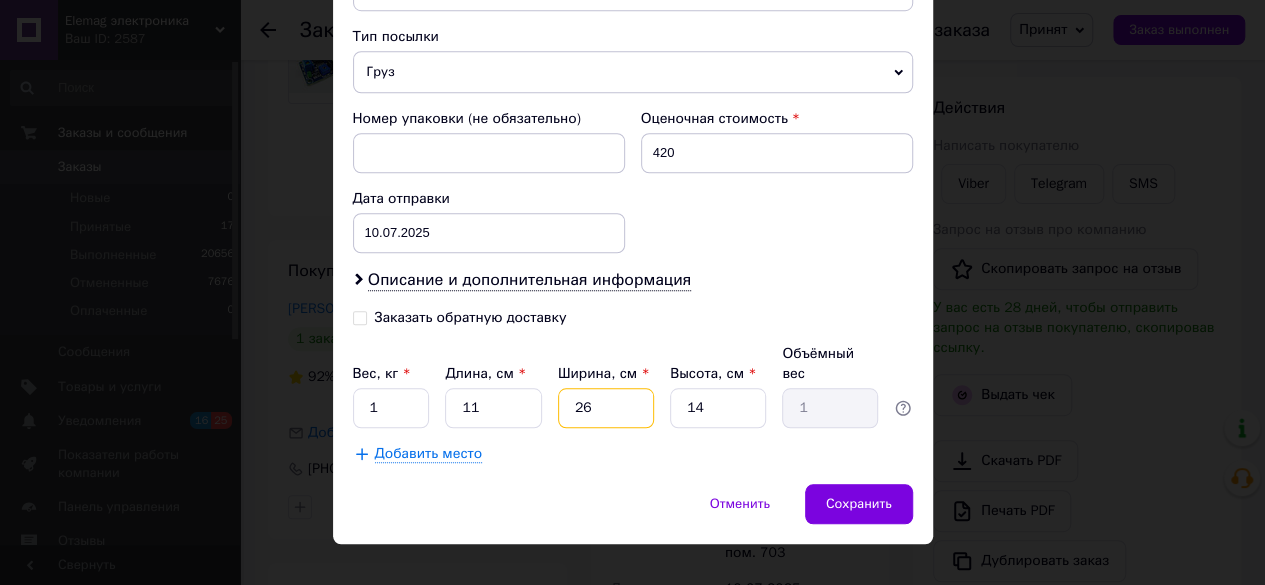 type on "6" 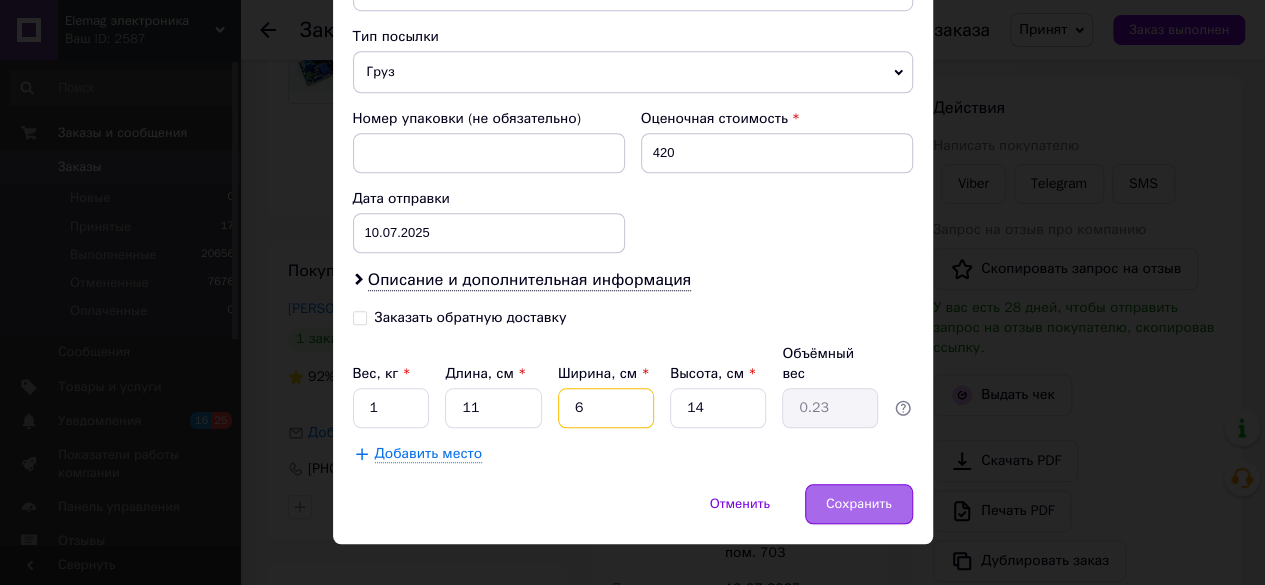 type on "6" 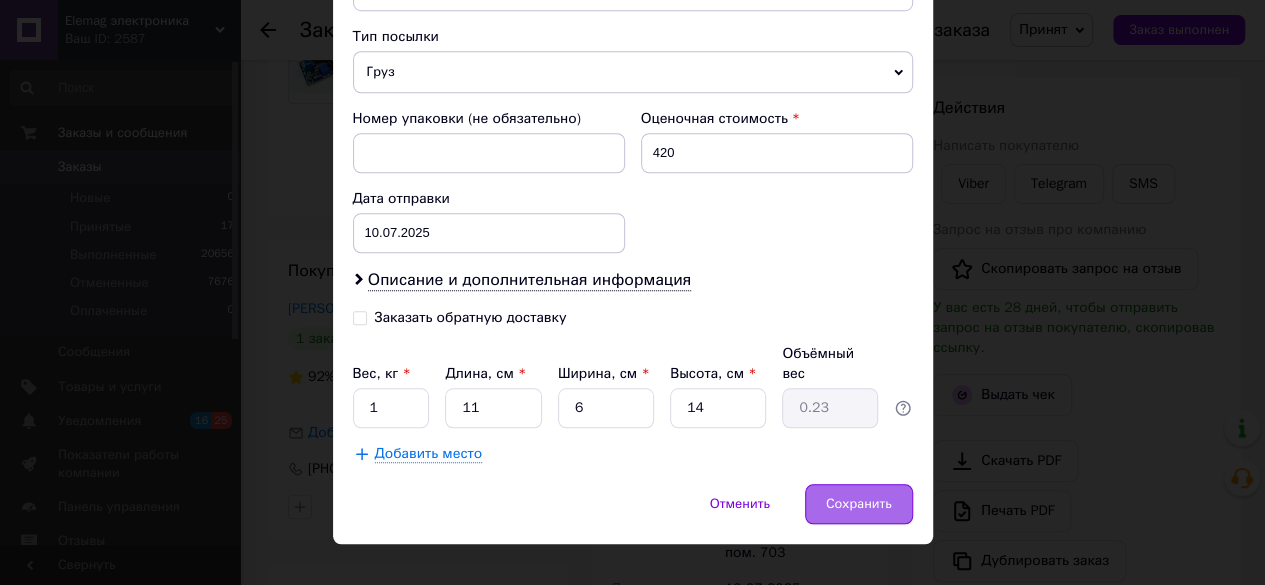 click on "Сохранить" at bounding box center (859, 504) 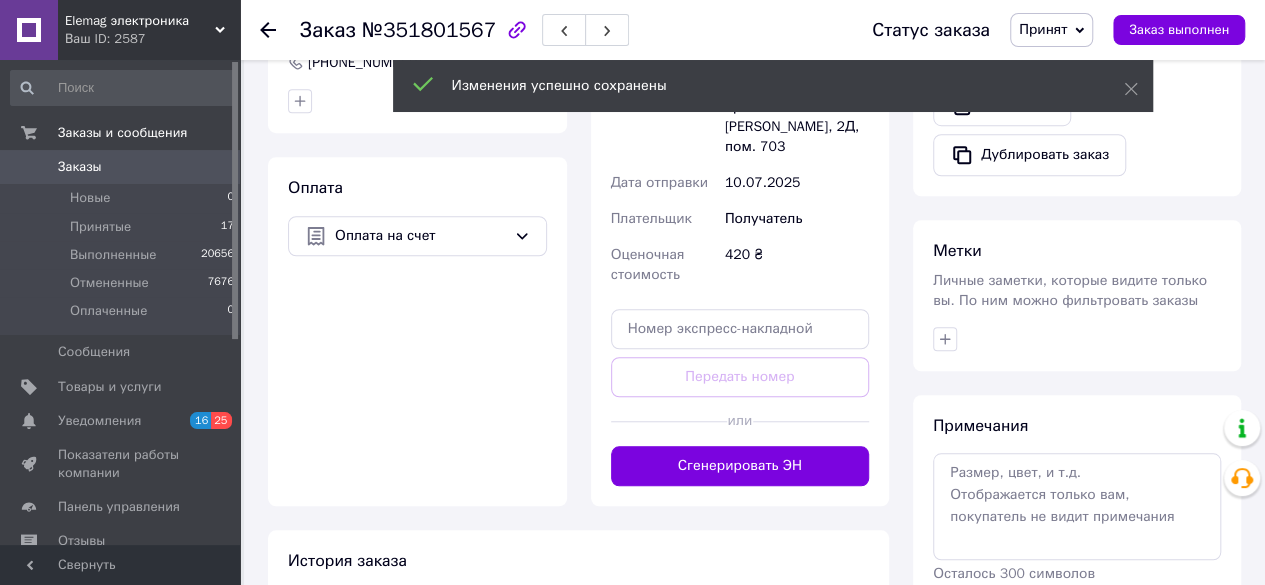scroll, scrollTop: 755, scrollLeft: 0, axis: vertical 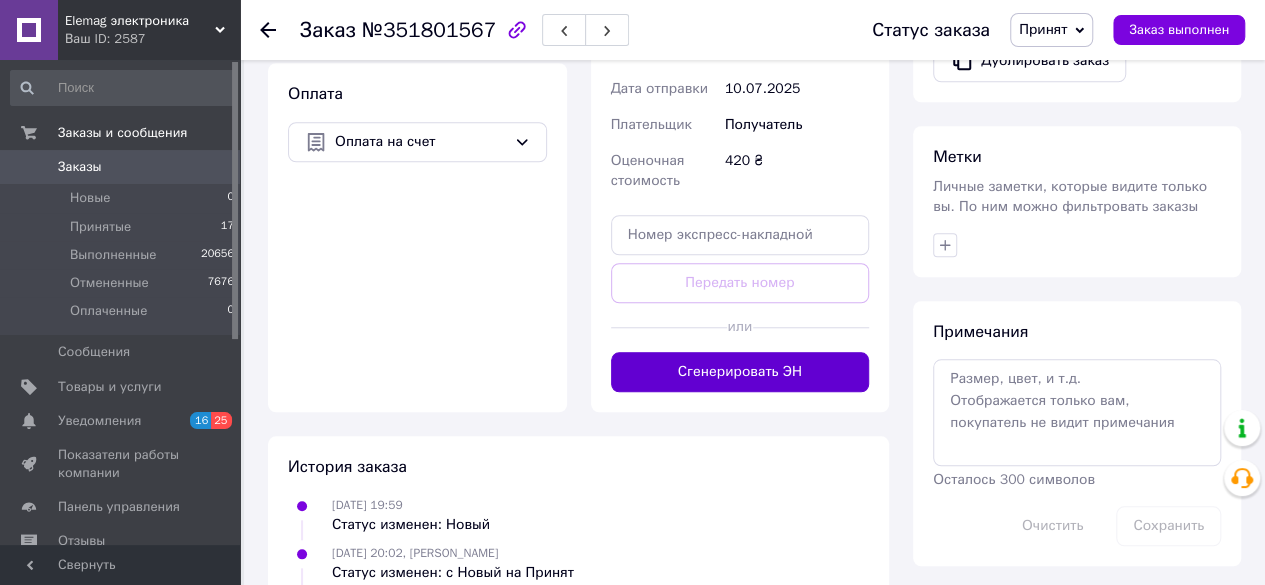 click on "Сгенерировать ЭН" at bounding box center (740, 372) 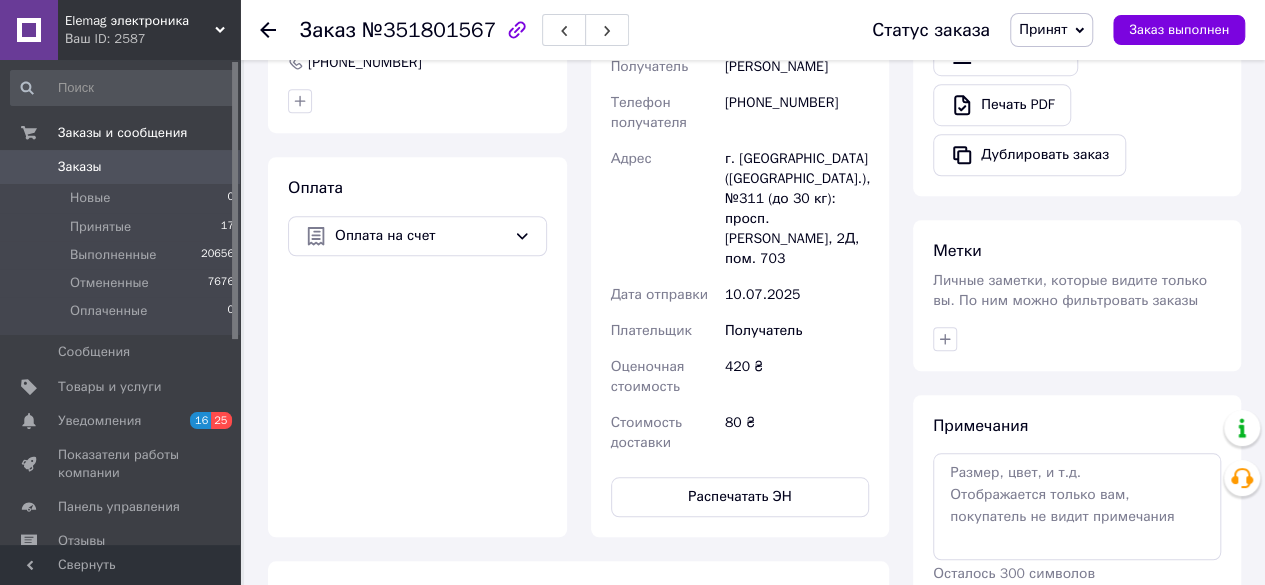 scroll, scrollTop: 555, scrollLeft: 0, axis: vertical 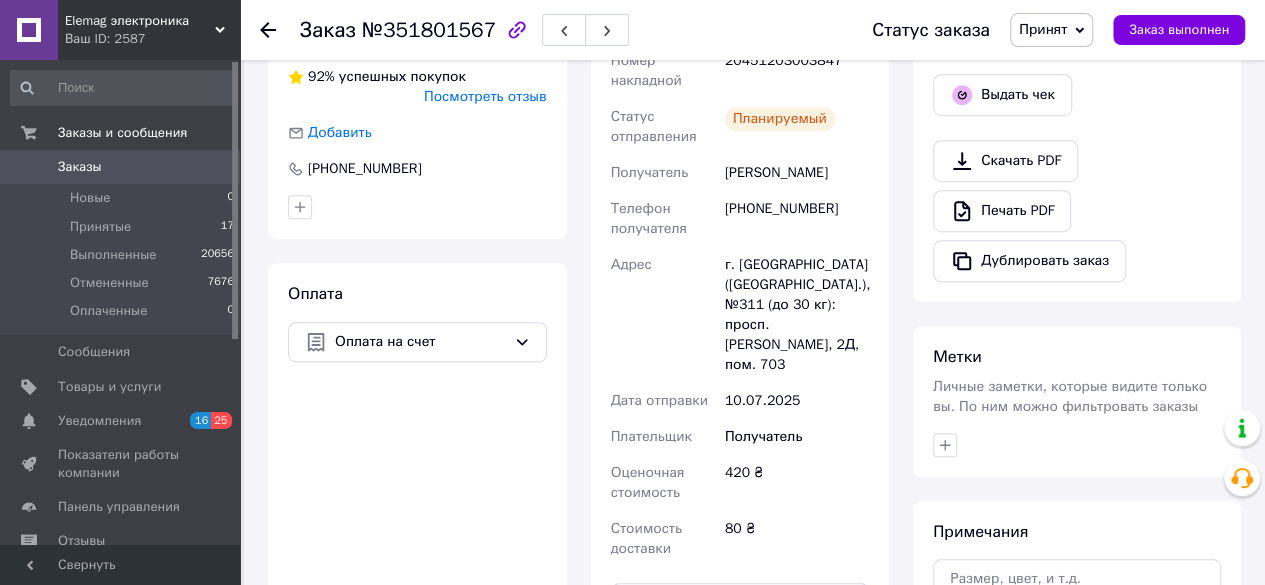 click on "Заказы" at bounding box center [80, 167] 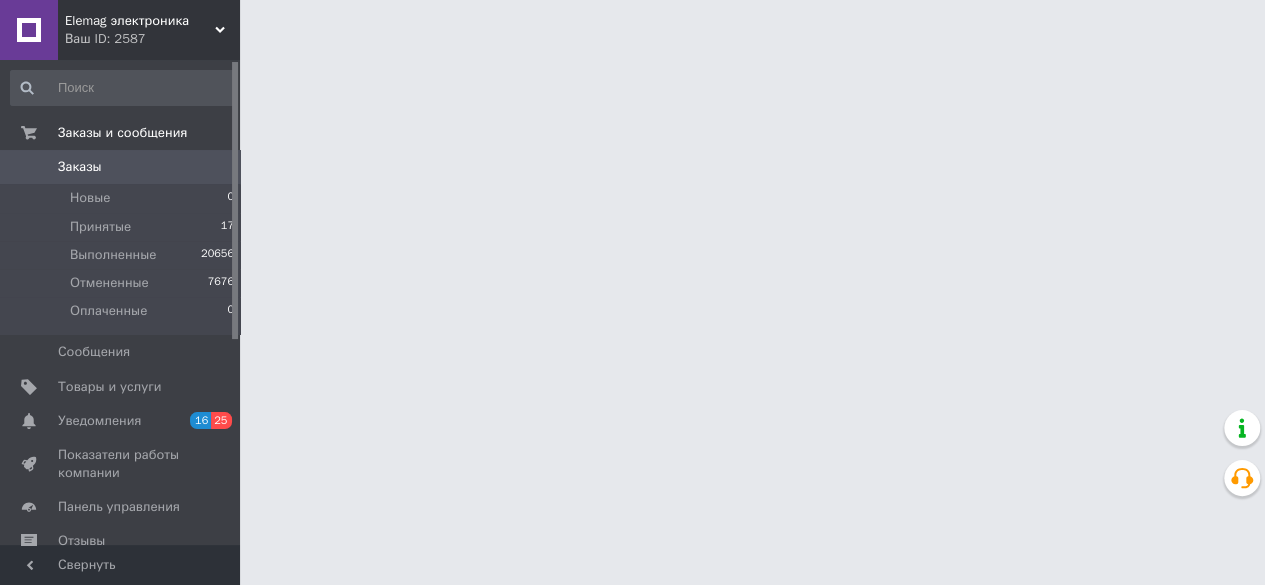 scroll, scrollTop: 0, scrollLeft: 0, axis: both 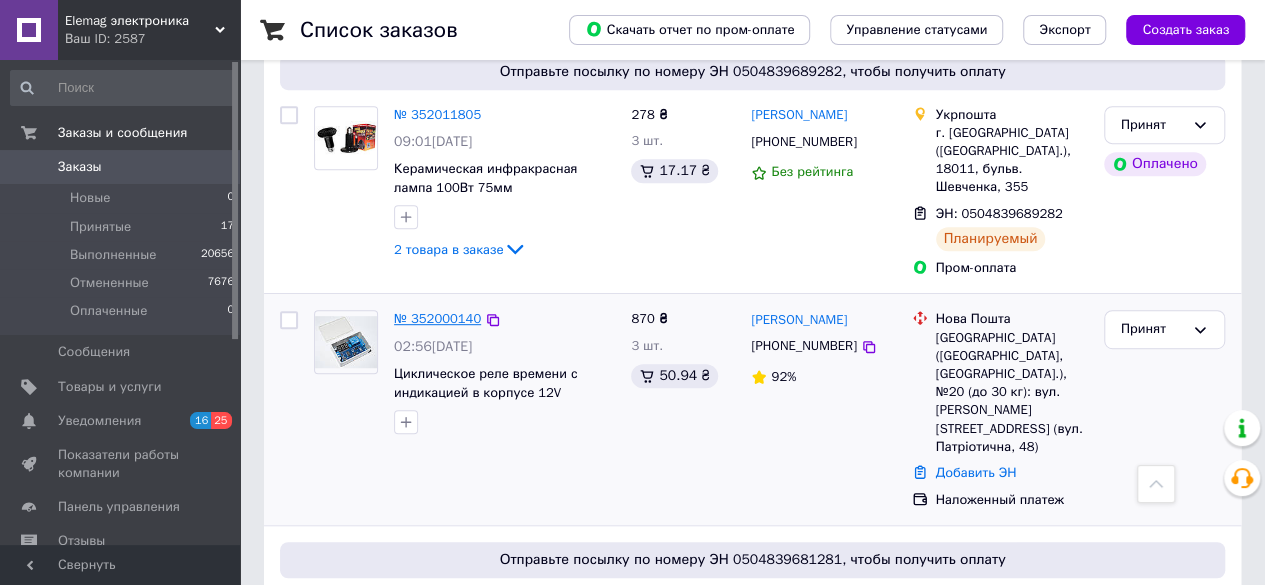 click on "№ 352000140" at bounding box center (437, 318) 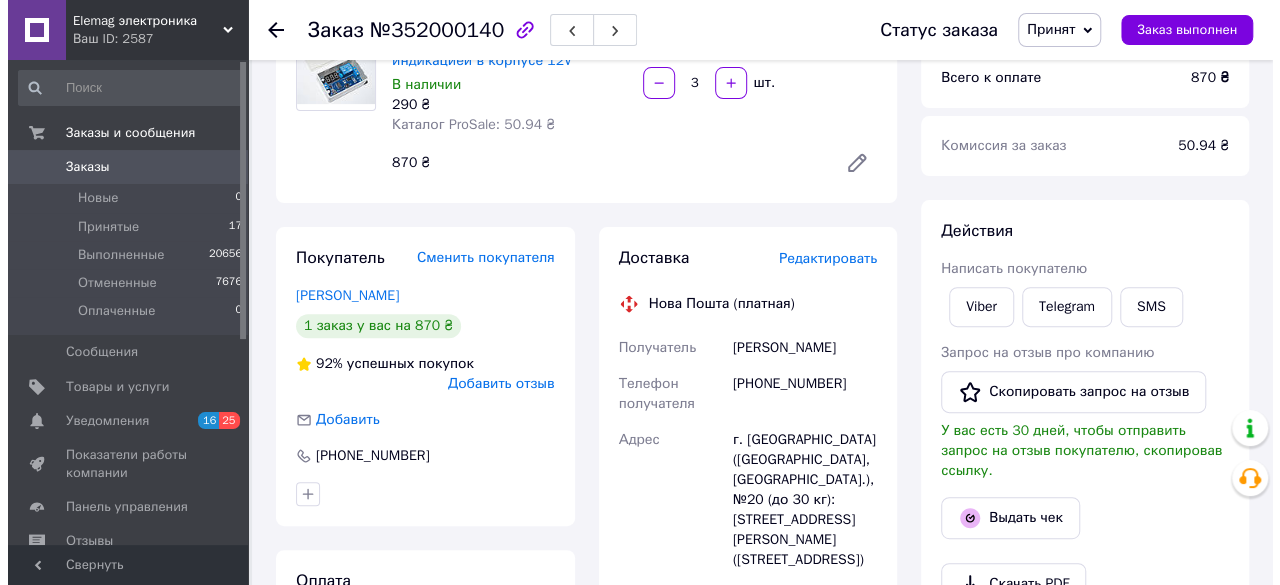 scroll, scrollTop: 0, scrollLeft: 0, axis: both 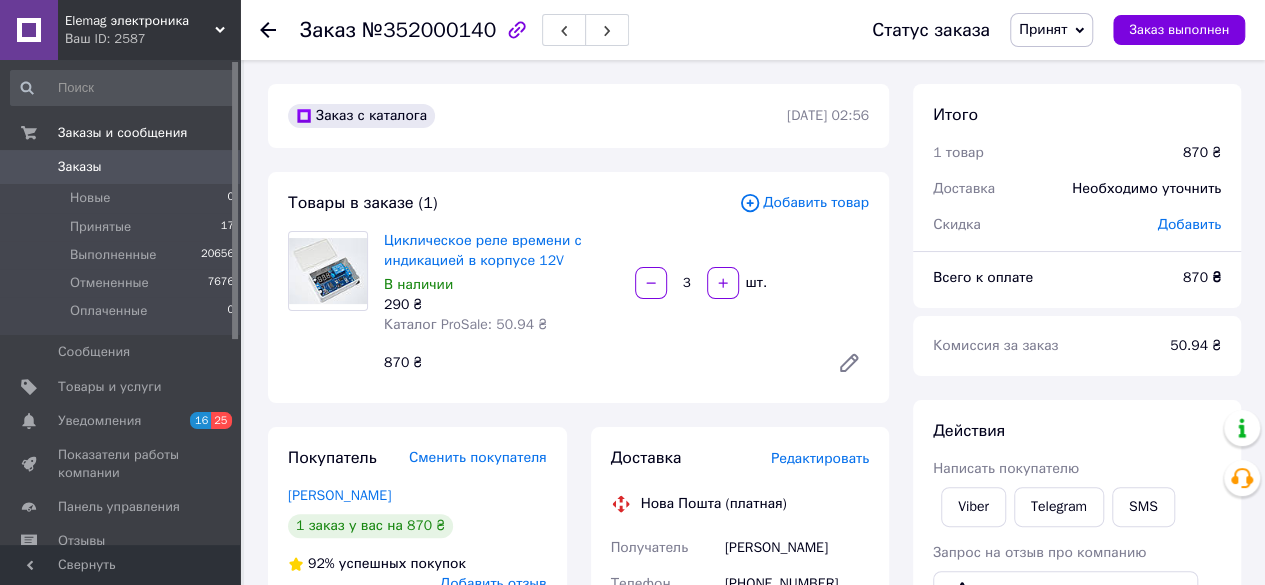 click on "Добавить товар" at bounding box center [804, 203] 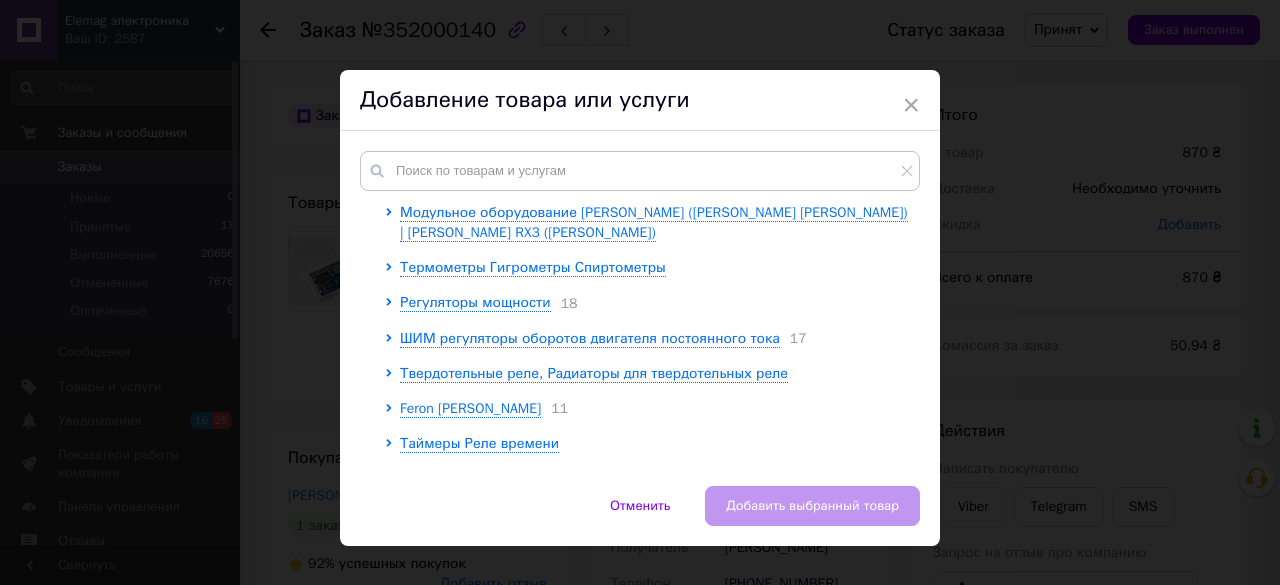 scroll, scrollTop: 594, scrollLeft: 0, axis: vertical 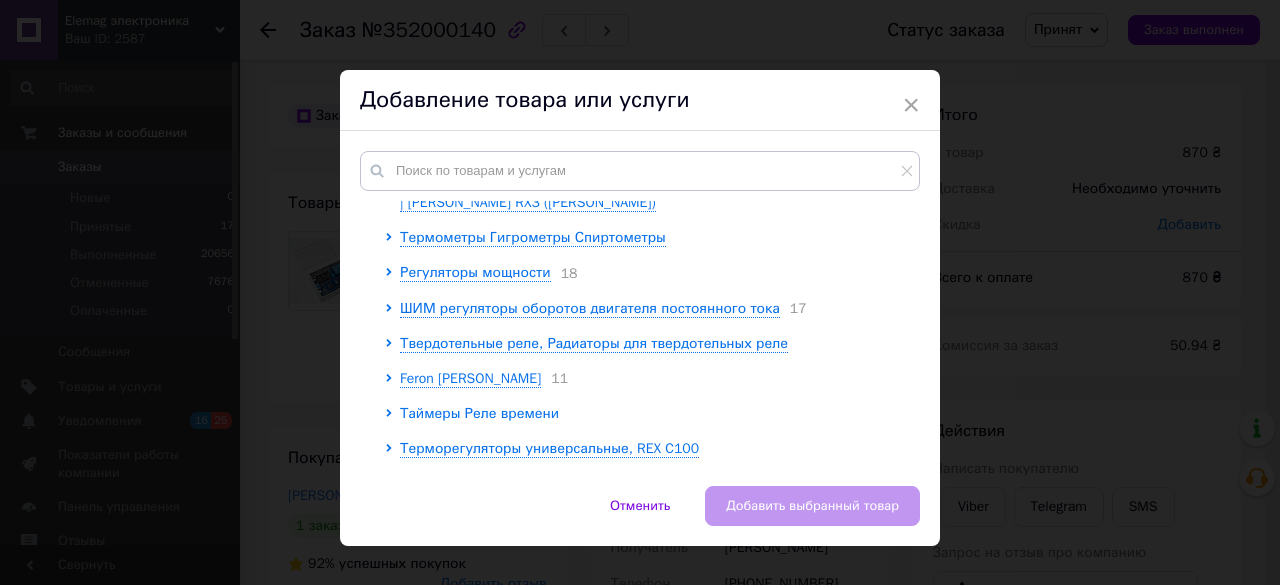 click on "Таймеры  Реле времени" at bounding box center (479, 413) 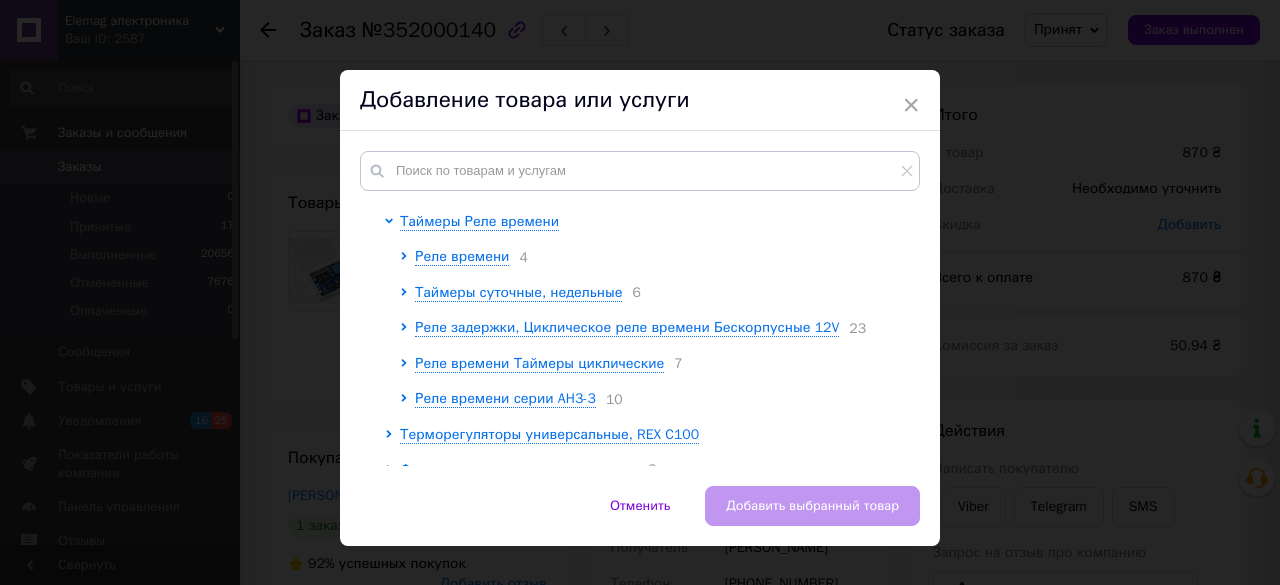 scroll, scrollTop: 794, scrollLeft: 0, axis: vertical 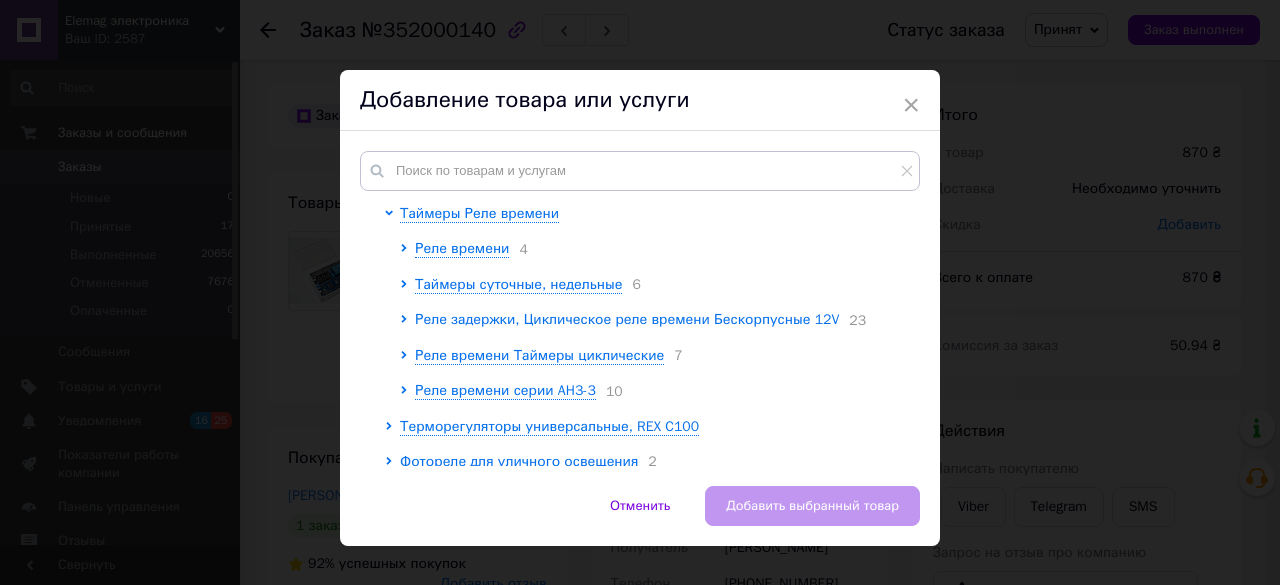 click on "Реле задержки, Циклическое реле времени Бескорпусные 12V" at bounding box center [627, 319] 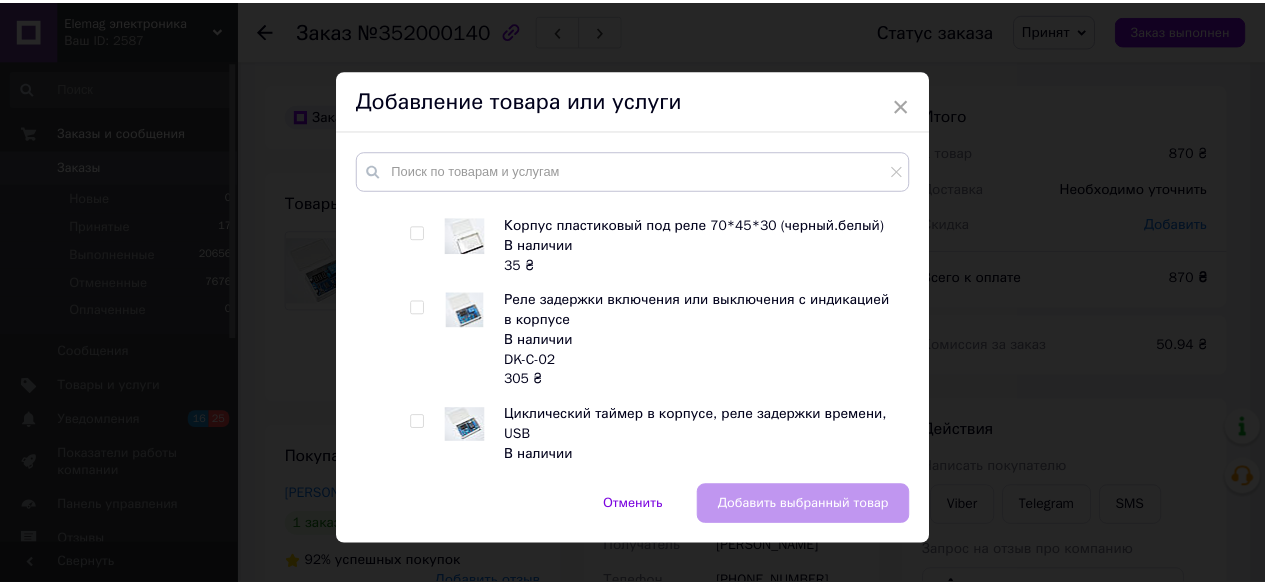 scroll, scrollTop: 1694, scrollLeft: 0, axis: vertical 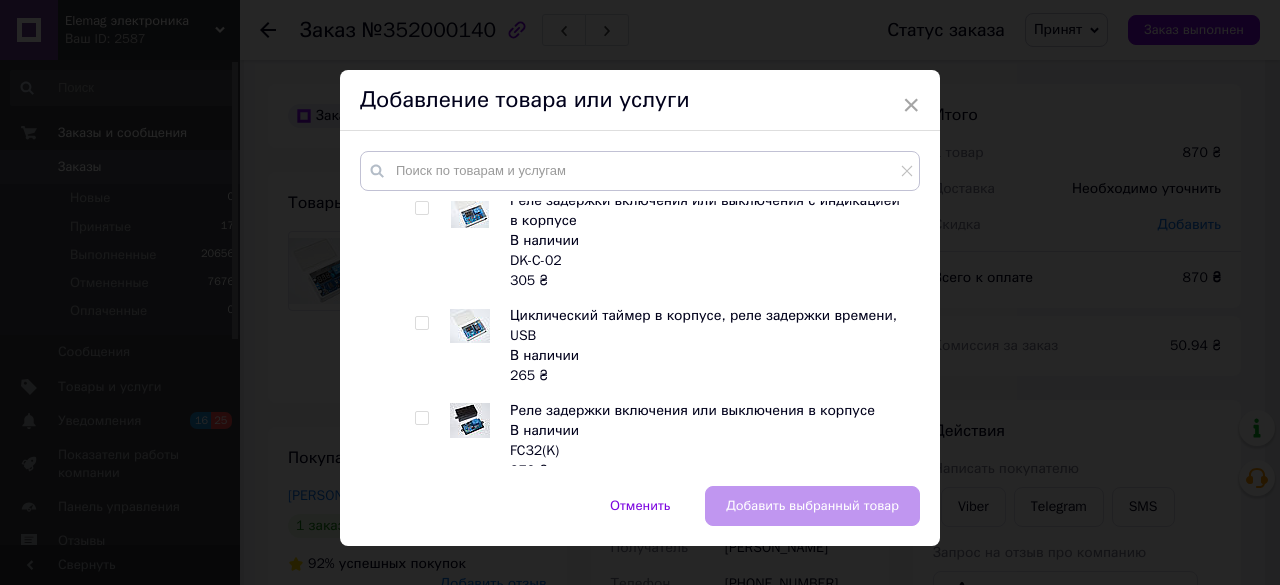 click at bounding box center [421, 323] 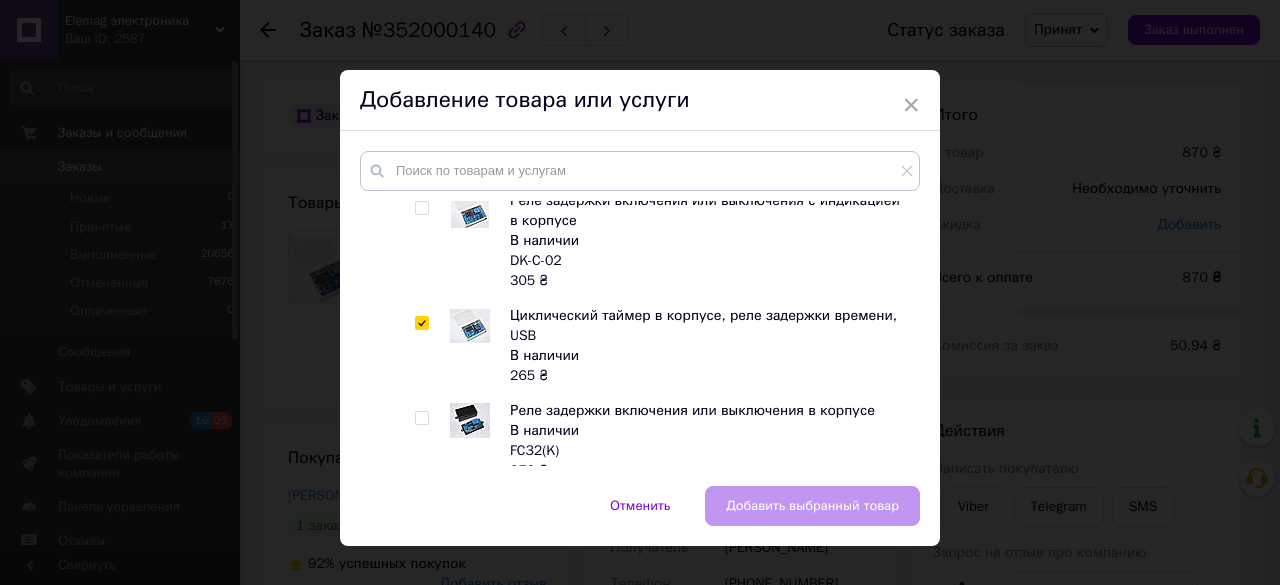 checkbox on "true" 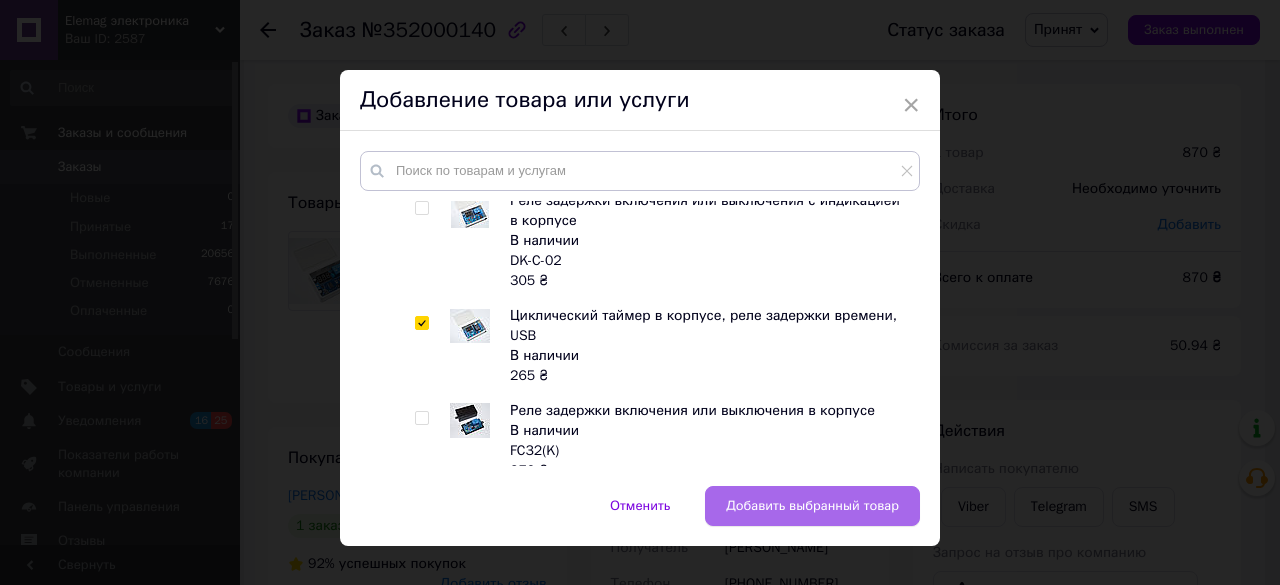 click on "Добавить выбранный товар" at bounding box center (812, 506) 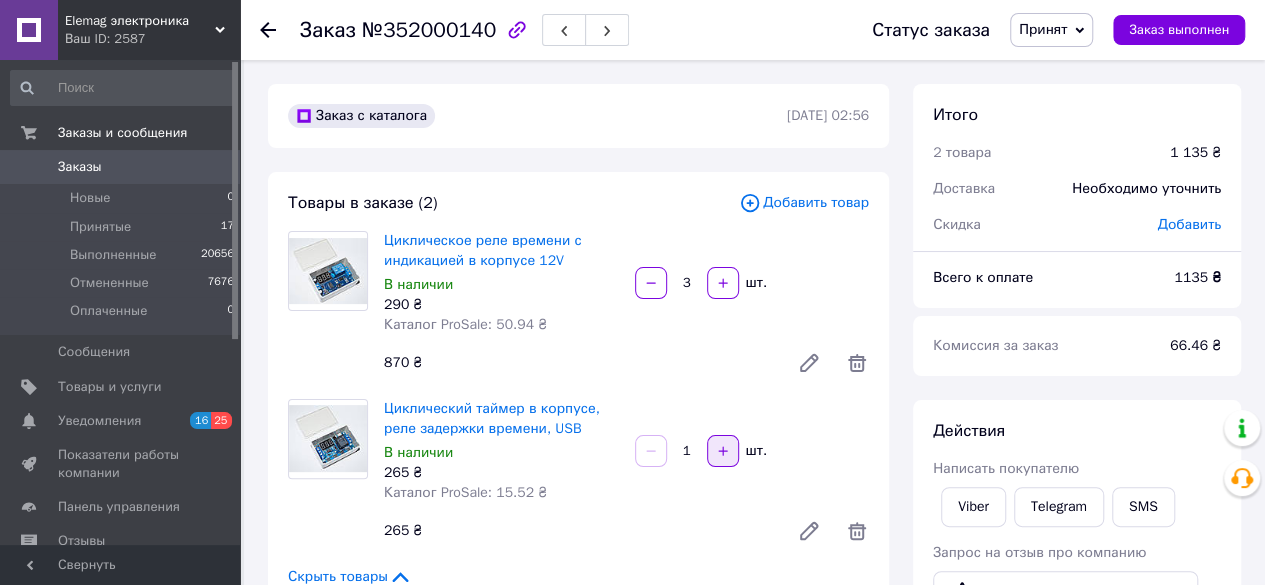 click 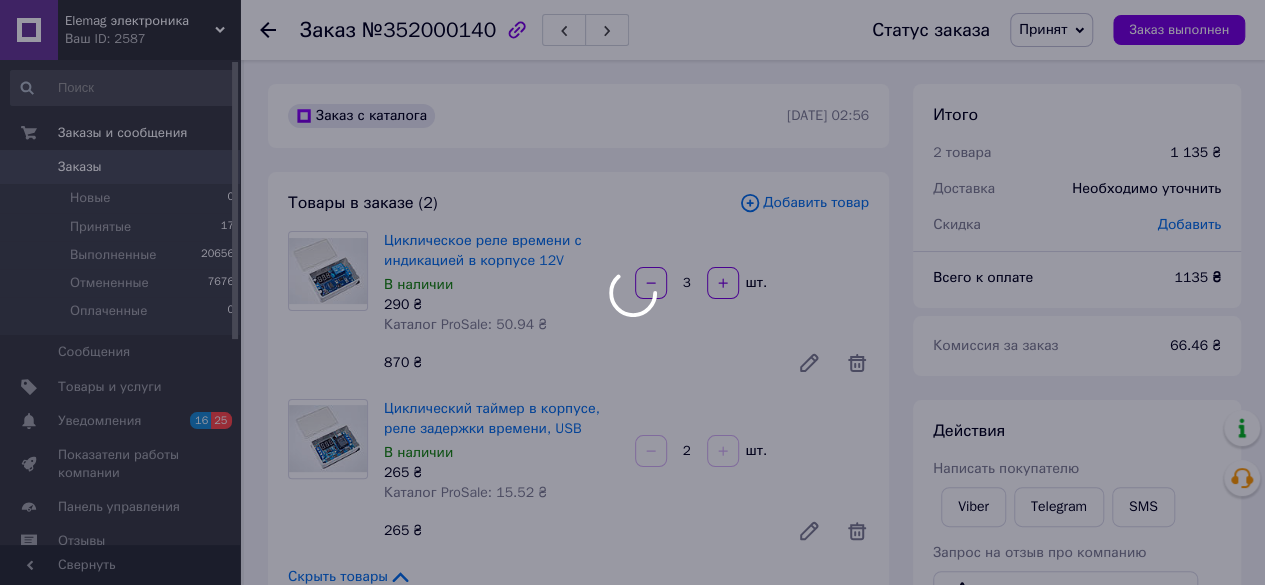 click on "Elemag электроника Ваш ID: 2587 Сайт Elemag электроника Кабинет покупателя Проверить состояние системы Страница на портале Справка Выйти Заказы и сообщения Заказы 0 Новые 0 Принятые 17 Выполненные 20656 Отмененные 7676 Оплаченные 0 Сообщения 0 Товары и услуги Уведомления 16 25 Показатели работы компании Панель управления Отзывы Клиенты Каталог ProSale Аналитика Инструменты вебмастера и SEO Управление сайтом Кошелек компании Маркет Настройки Тарифы и счета Prom топ Свернуть
Заказ №352000140 Статус заказа Принят Выполнен" at bounding box center [632, 971] 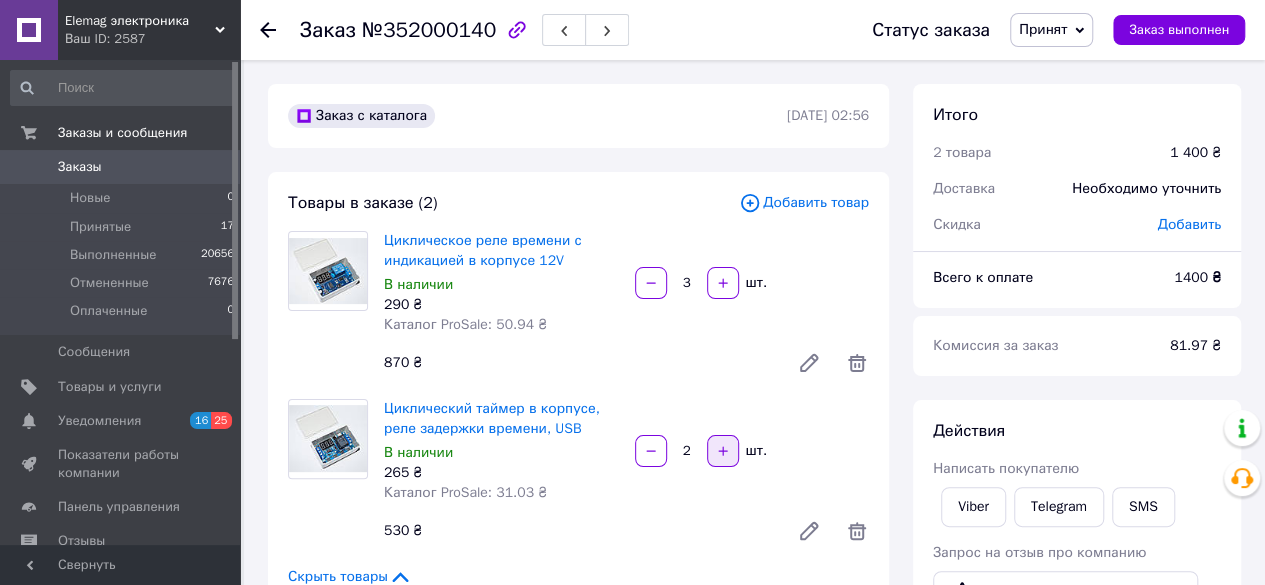 click 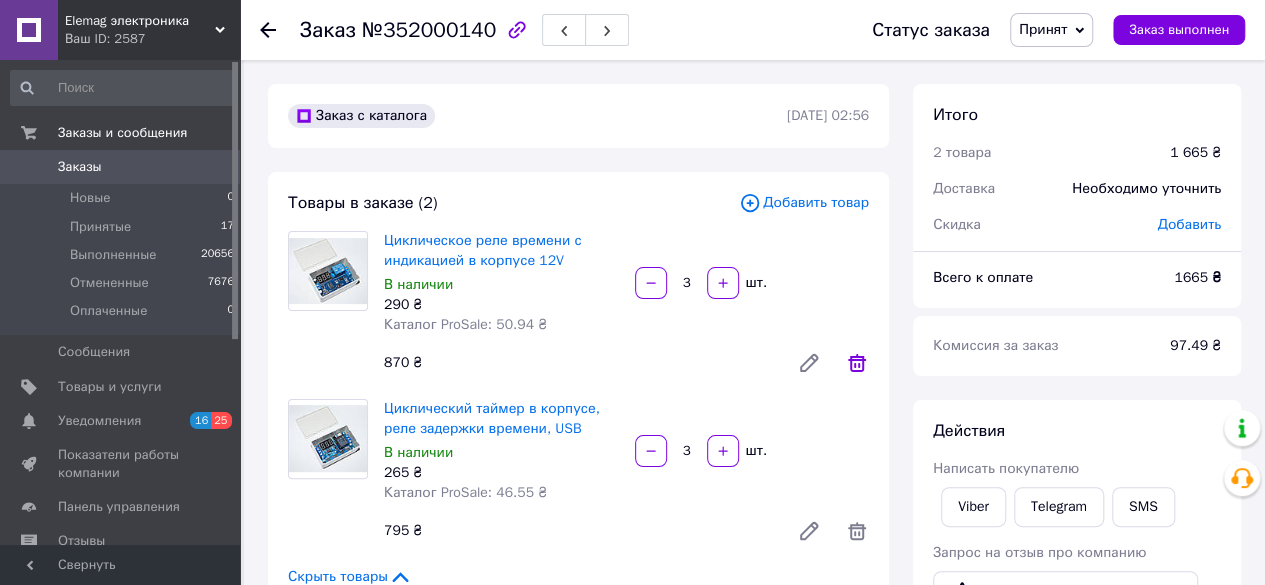 click 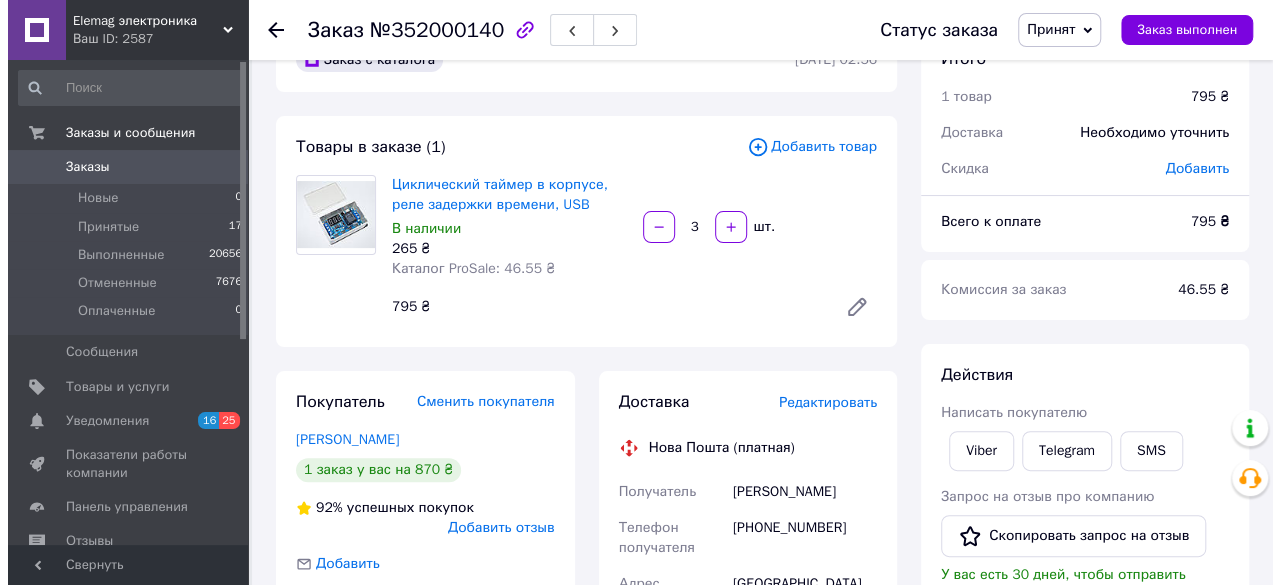 scroll, scrollTop: 100, scrollLeft: 0, axis: vertical 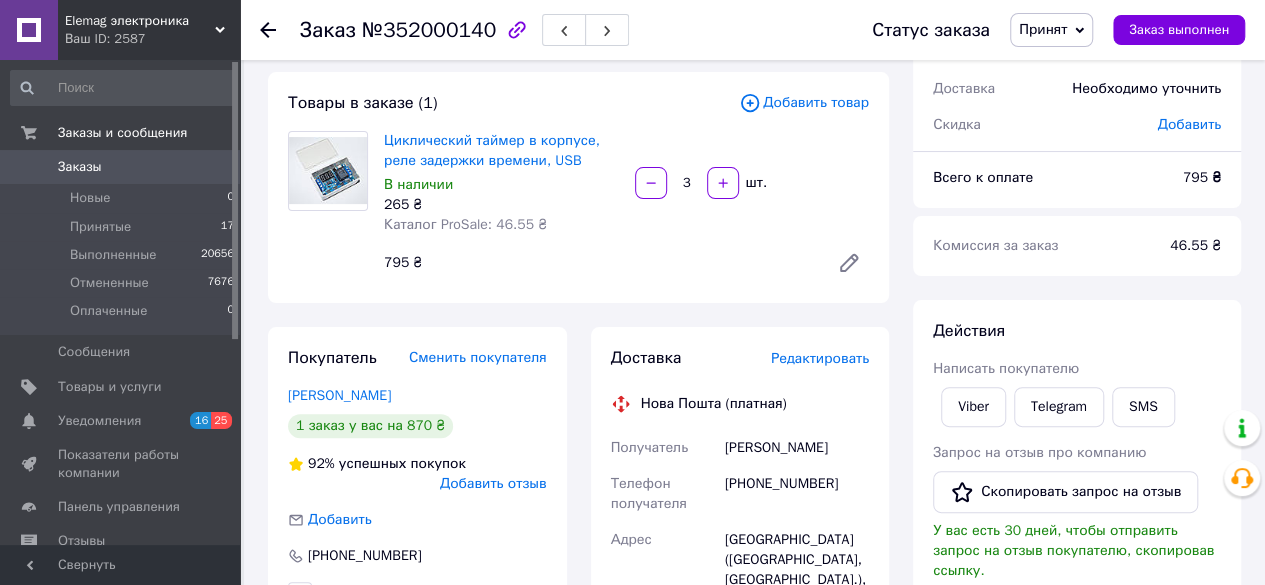 click on "Добавить отзыв" at bounding box center (493, 483) 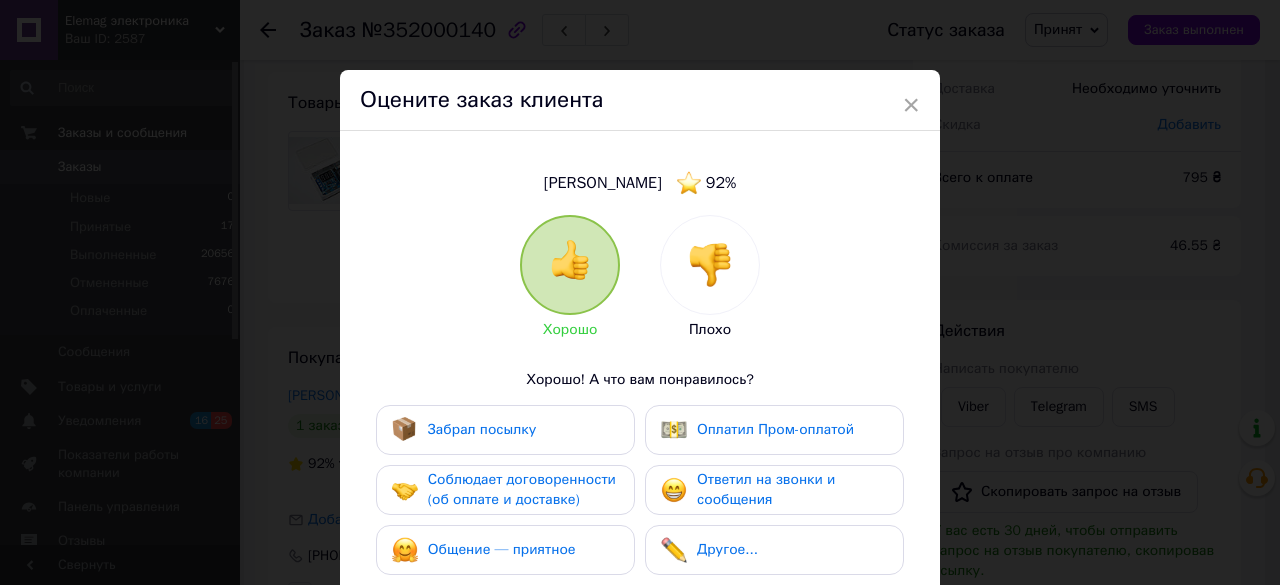 click on "Общение — приятное" at bounding box center (502, 549) 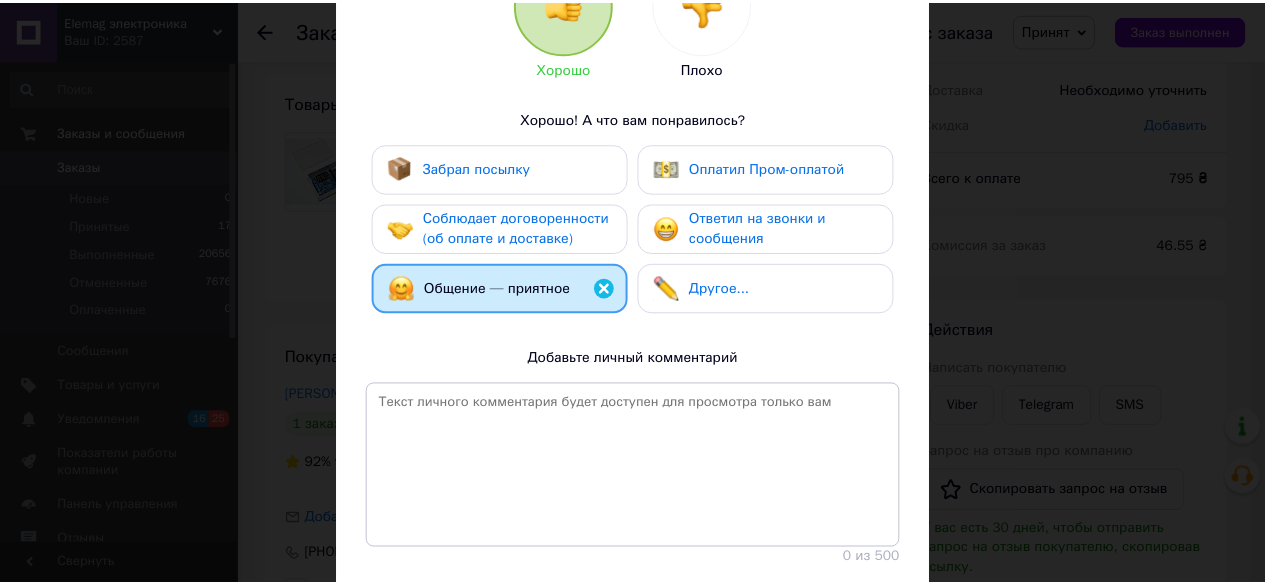 scroll, scrollTop: 394, scrollLeft: 0, axis: vertical 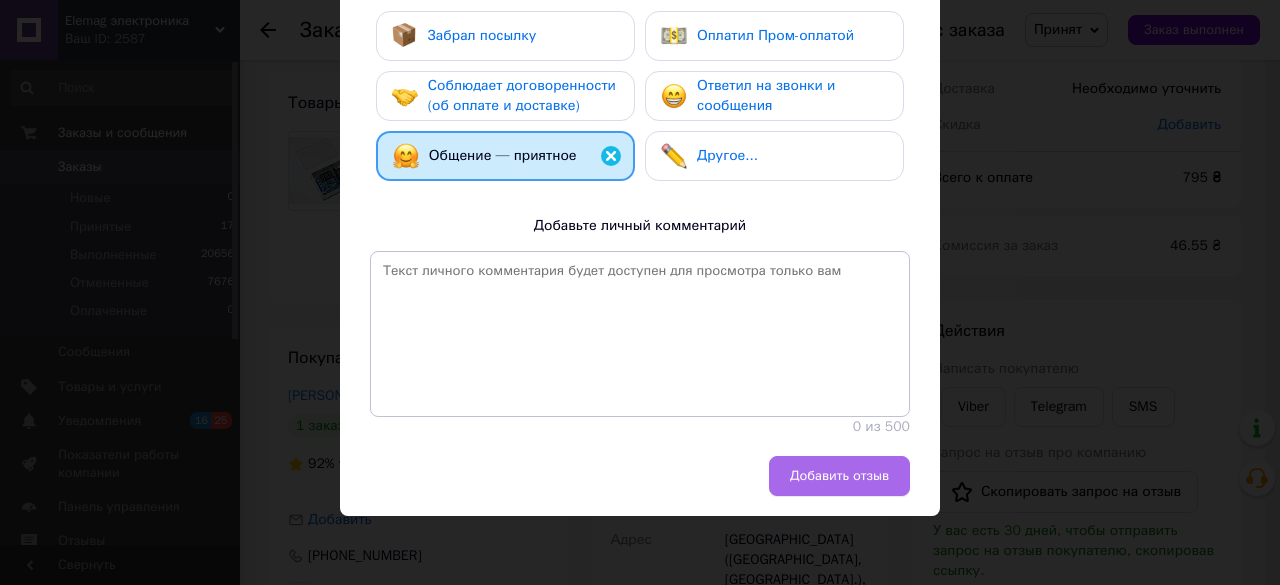 click on "Добавить отзыв" at bounding box center (839, 476) 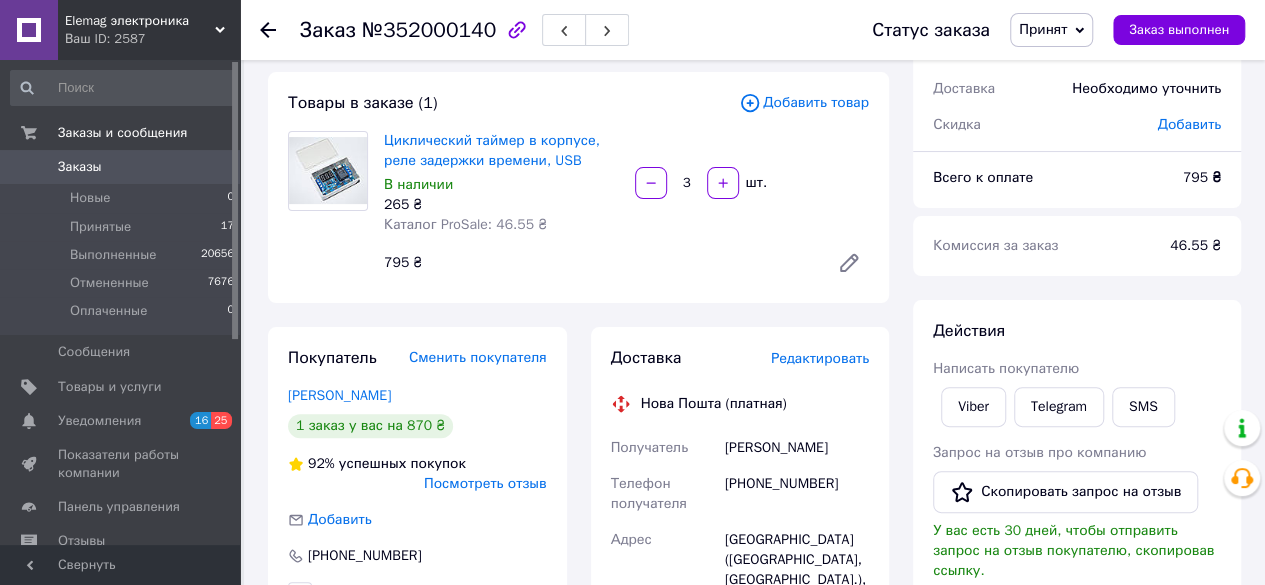 click on "Заказы" at bounding box center (80, 167) 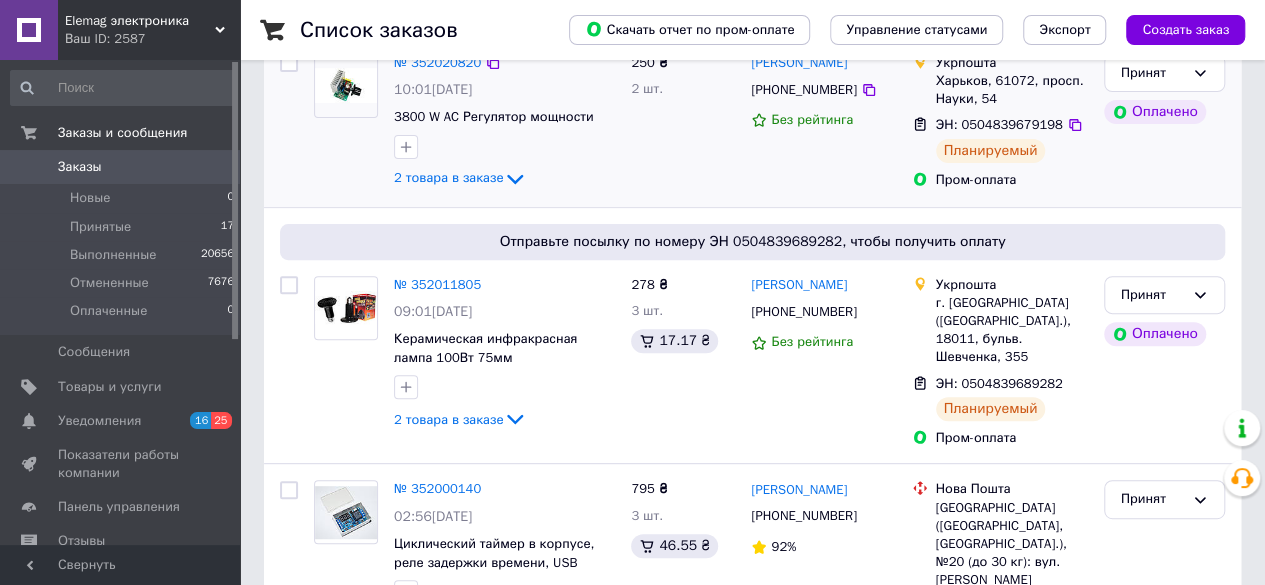 scroll, scrollTop: 400, scrollLeft: 0, axis: vertical 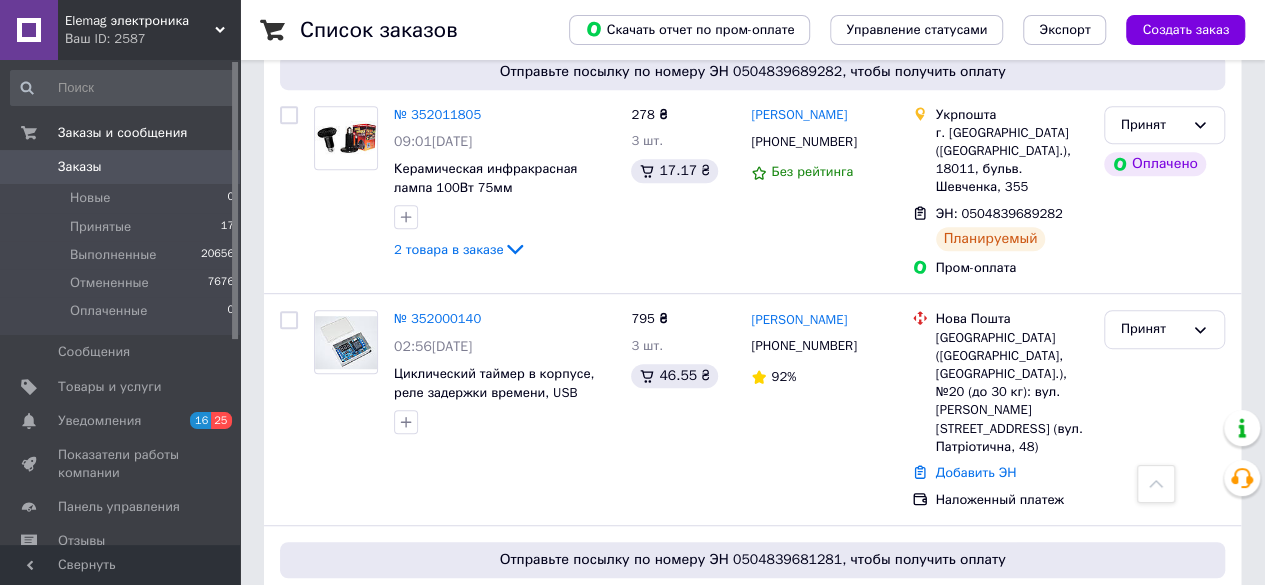 click on "Заказы" at bounding box center [80, 167] 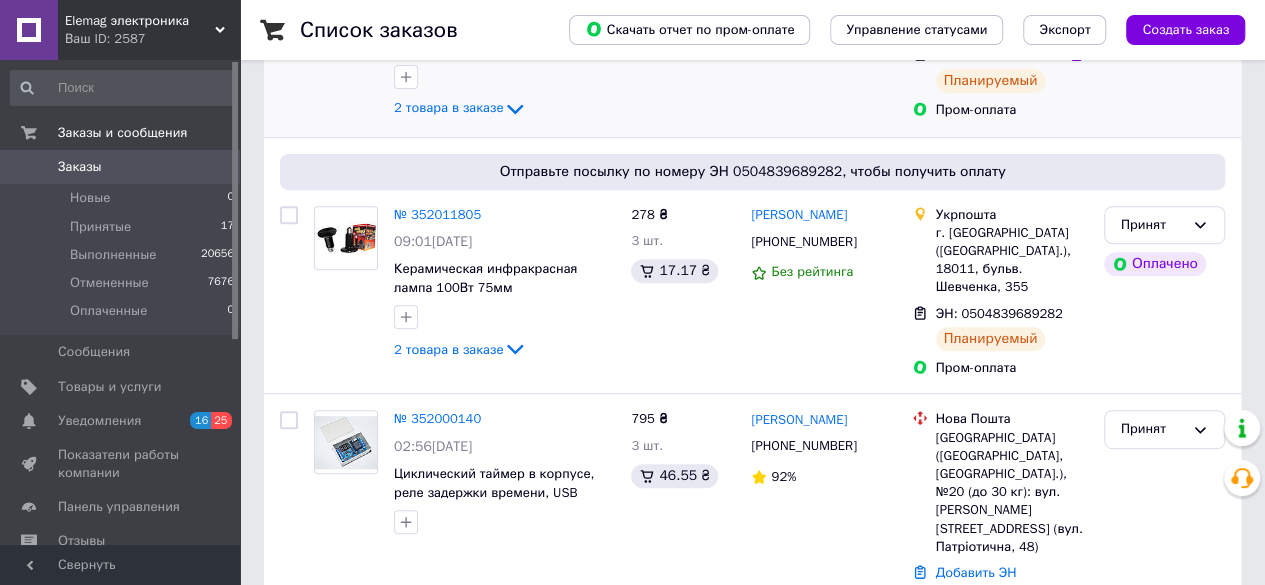 scroll, scrollTop: 500, scrollLeft: 0, axis: vertical 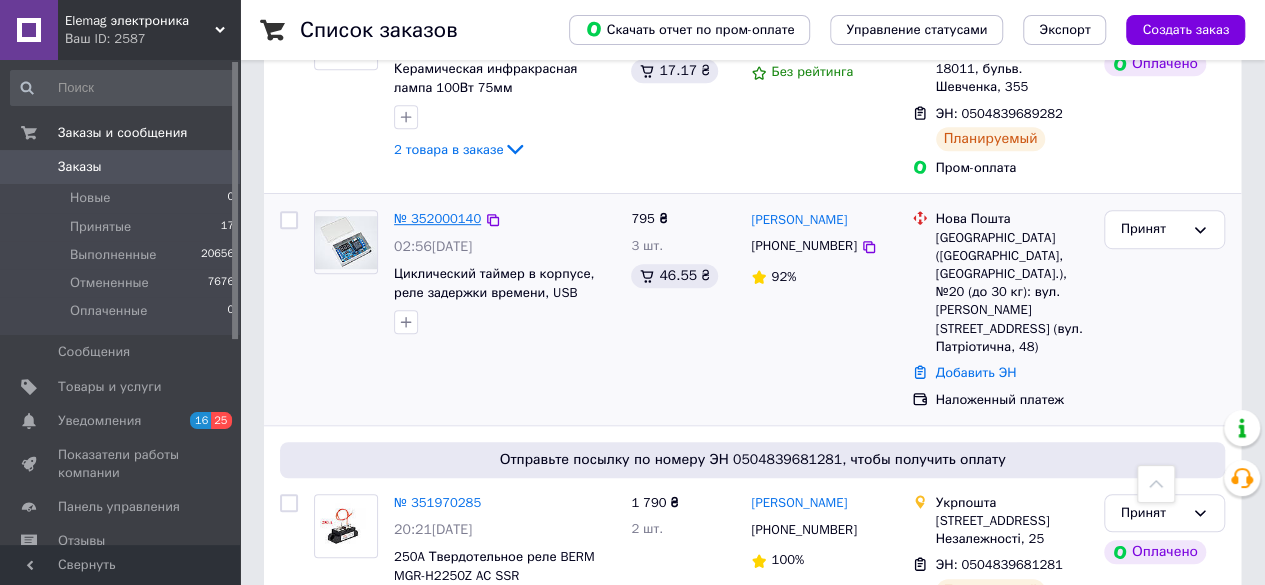 click on "№ 352000140" at bounding box center [437, 218] 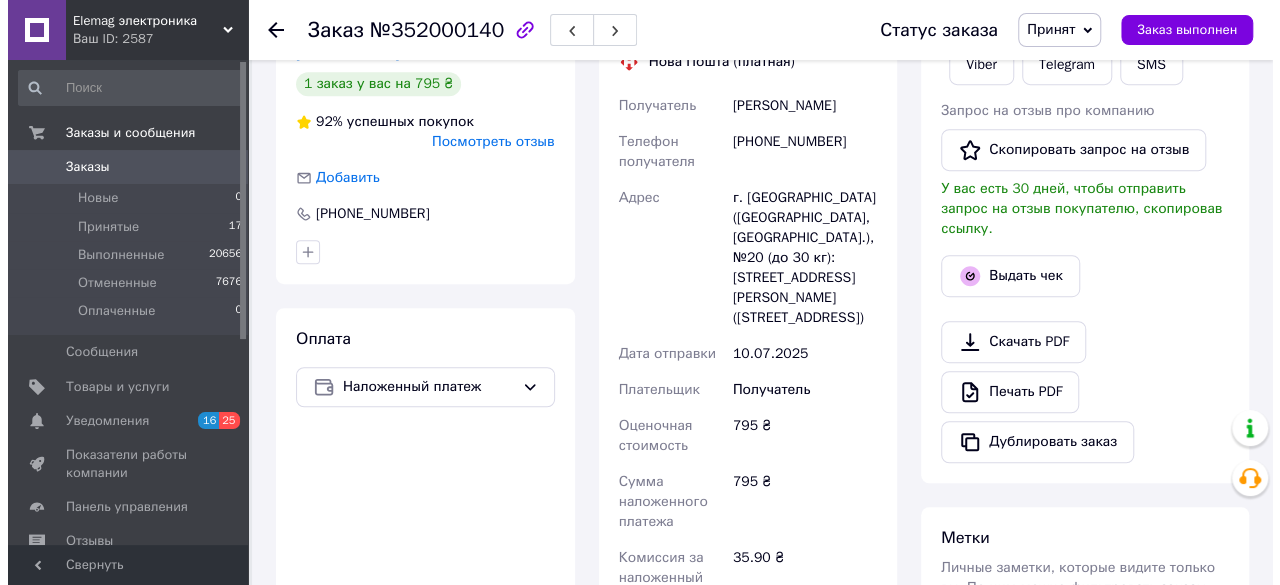 scroll, scrollTop: 300, scrollLeft: 0, axis: vertical 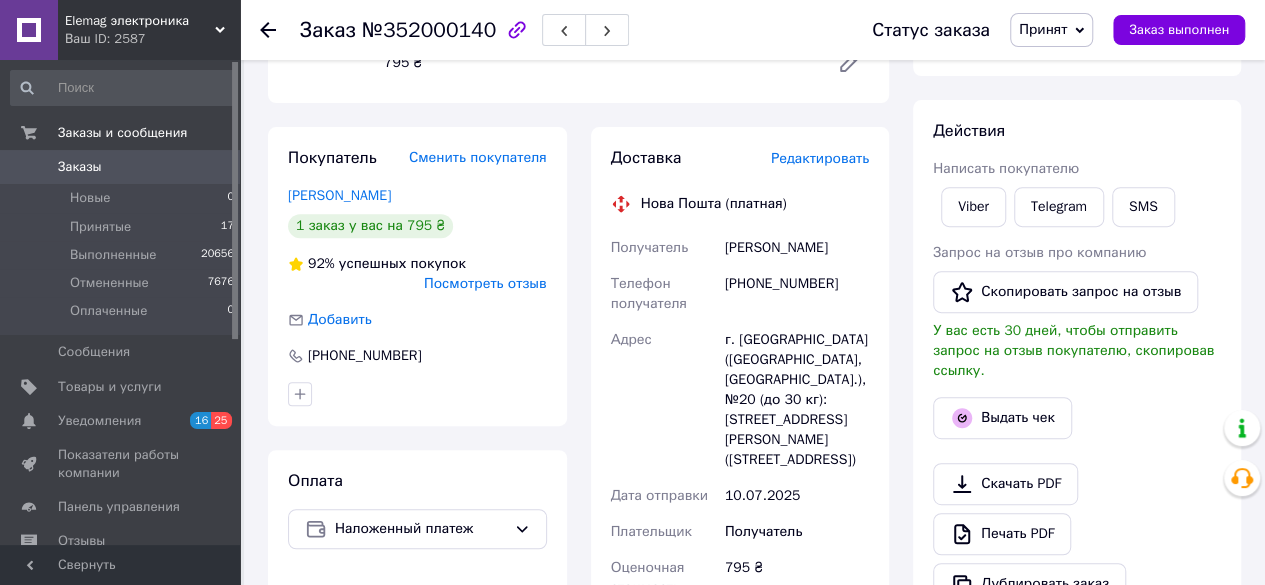 click on "Редактировать" at bounding box center [820, 158] 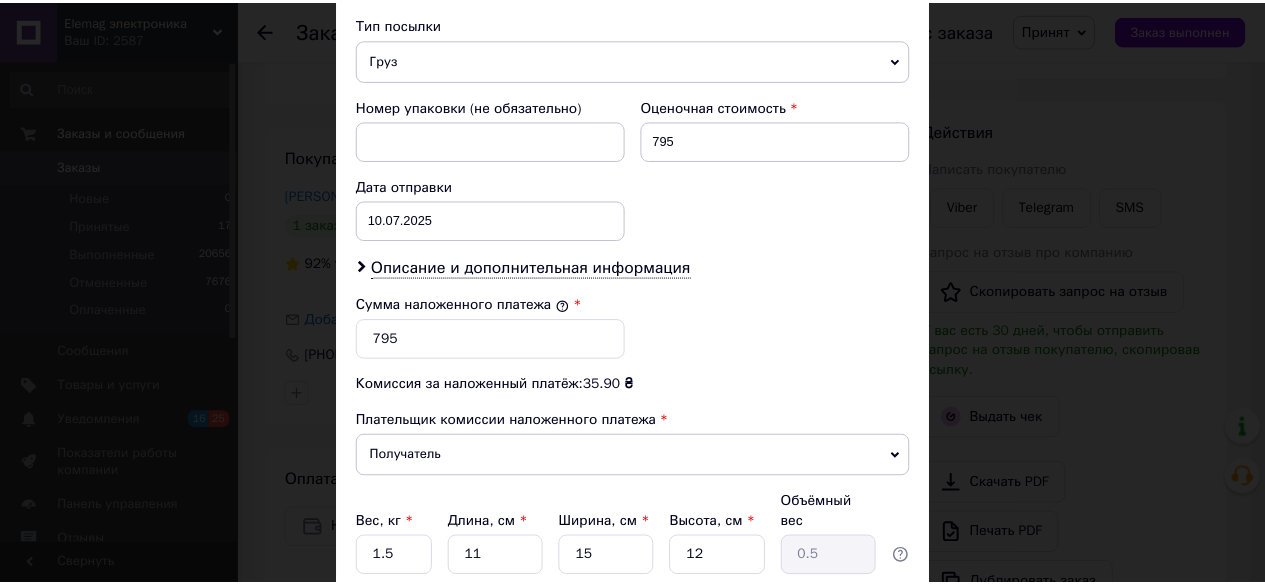 scroll, scrollTop: 930, scrollLeft: 0, axis: vertical 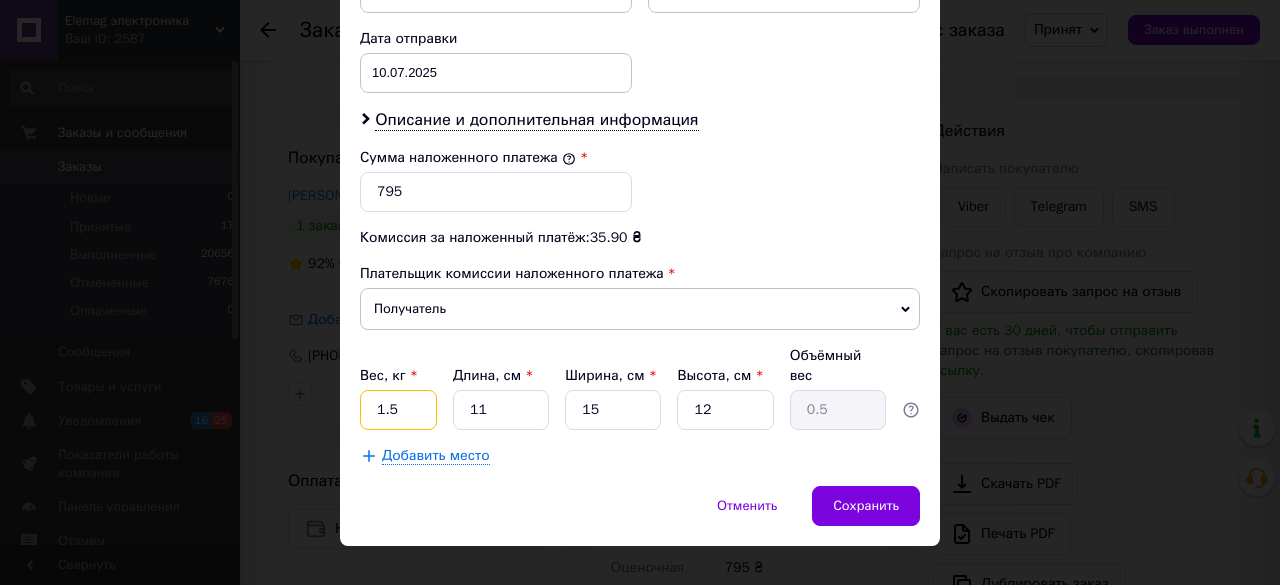 click on "1.5" at bounding box center (398, 410) 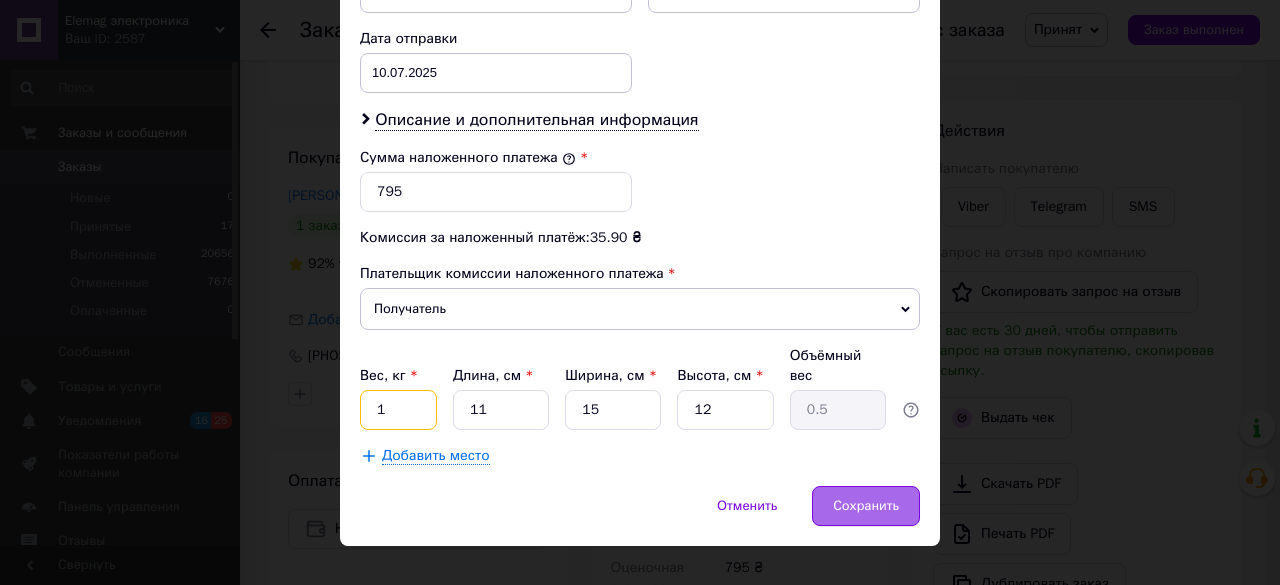 type on "1" 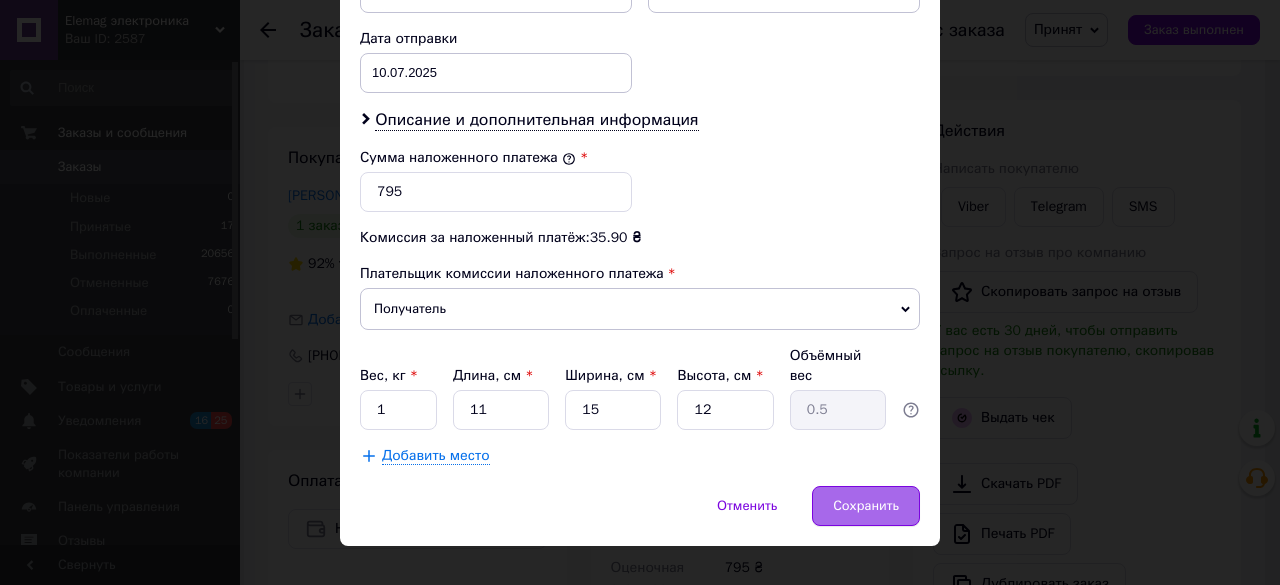click on "Сохранить" at bounding box center [866, 506] 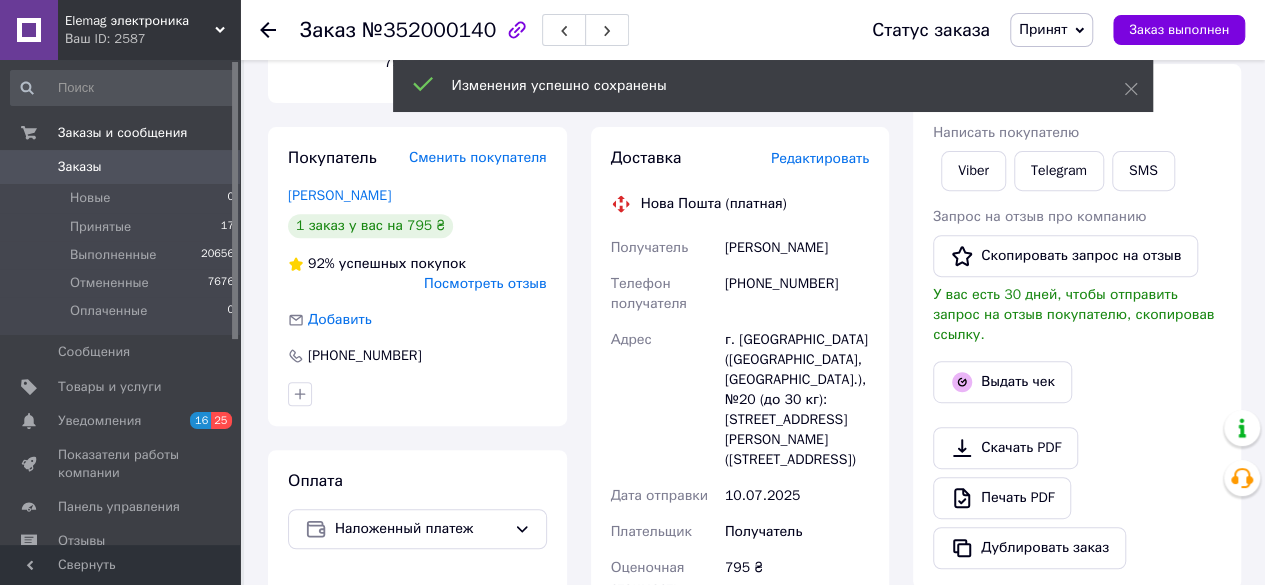 scroll, scrollTop: 185, scrollLeft: 0, axis: vertical 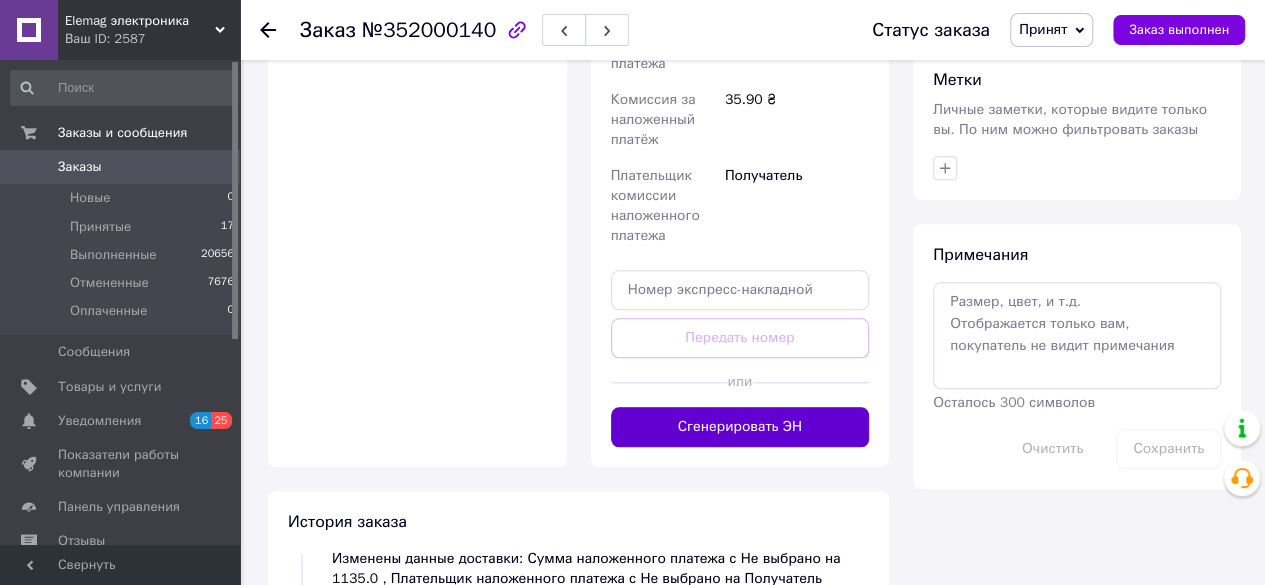 click on "Сгенерировать ЭН" at bounding box center (740, 427) 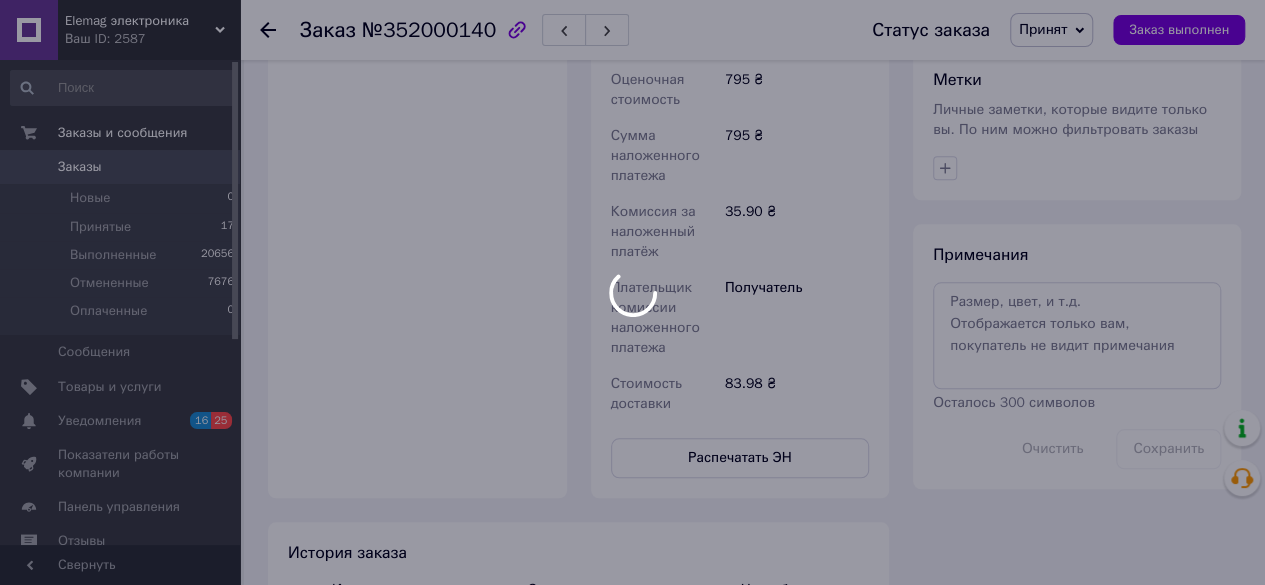 scroll, scrollTop: 234, scrollLeft: 0, axis: vertical 